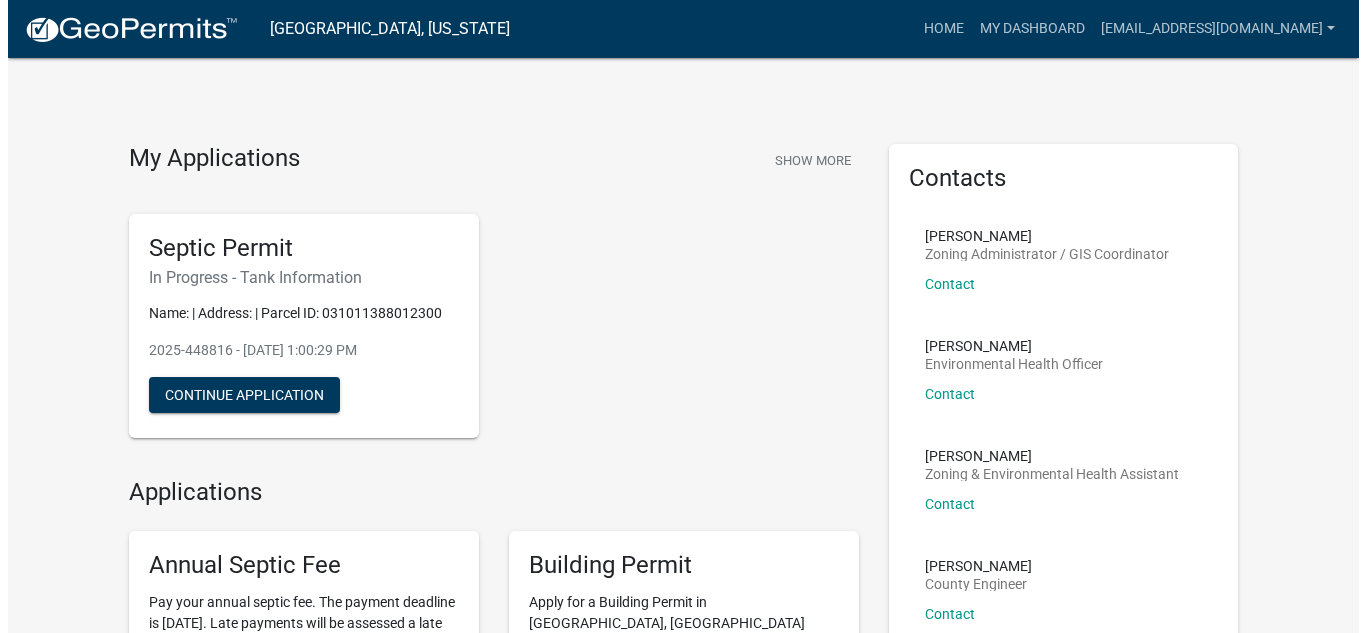 scroll, scrollTop: 0, scrollLeft: 0, axis: both 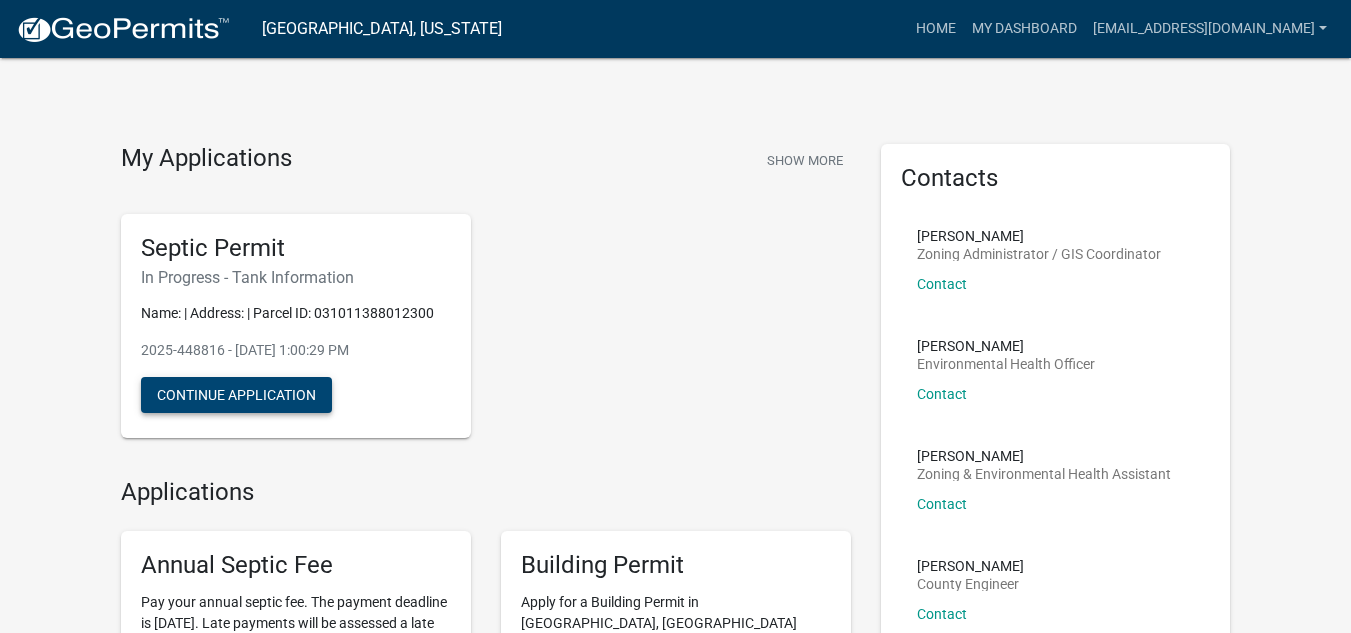 click on "Continue Application" 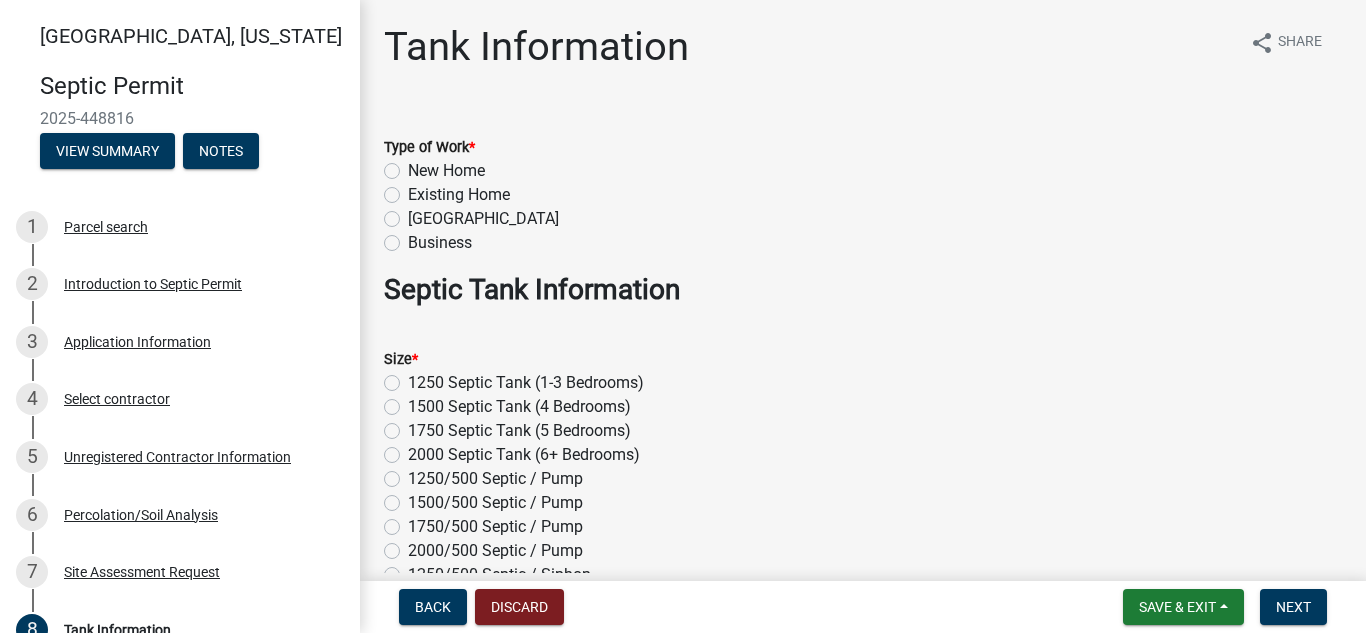 scroll, scrollTop: 0, scrollLeft: 0, axis: both 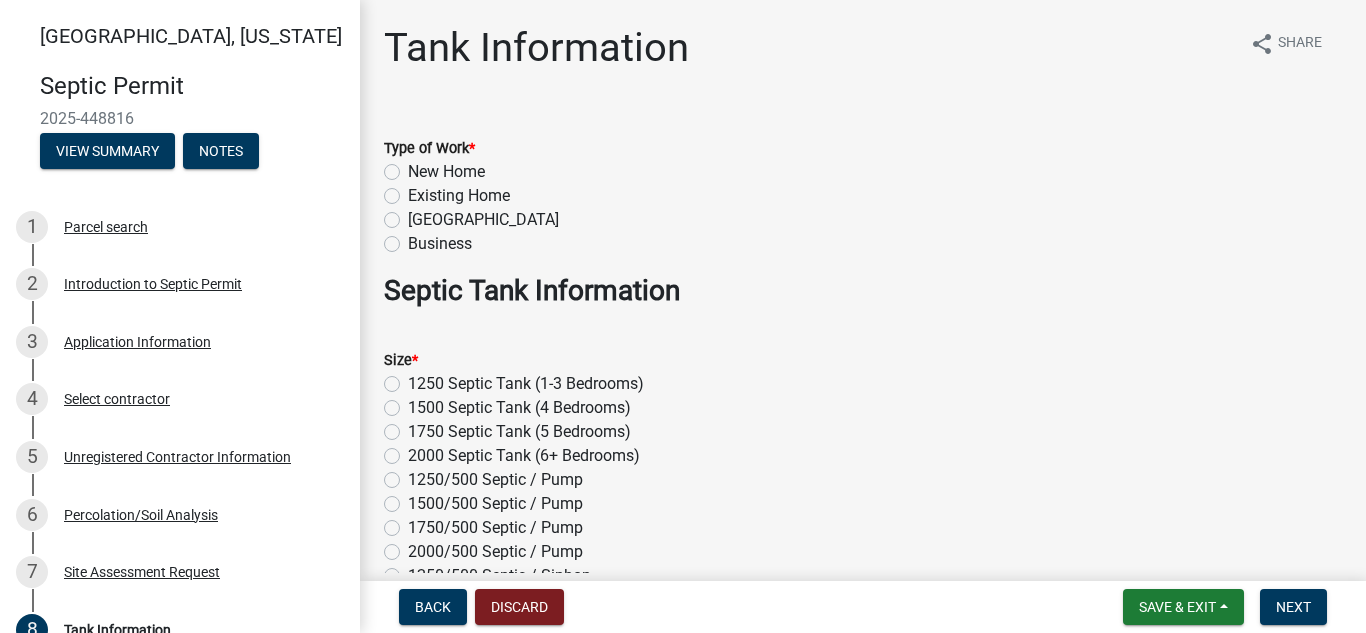 click on "New Home" 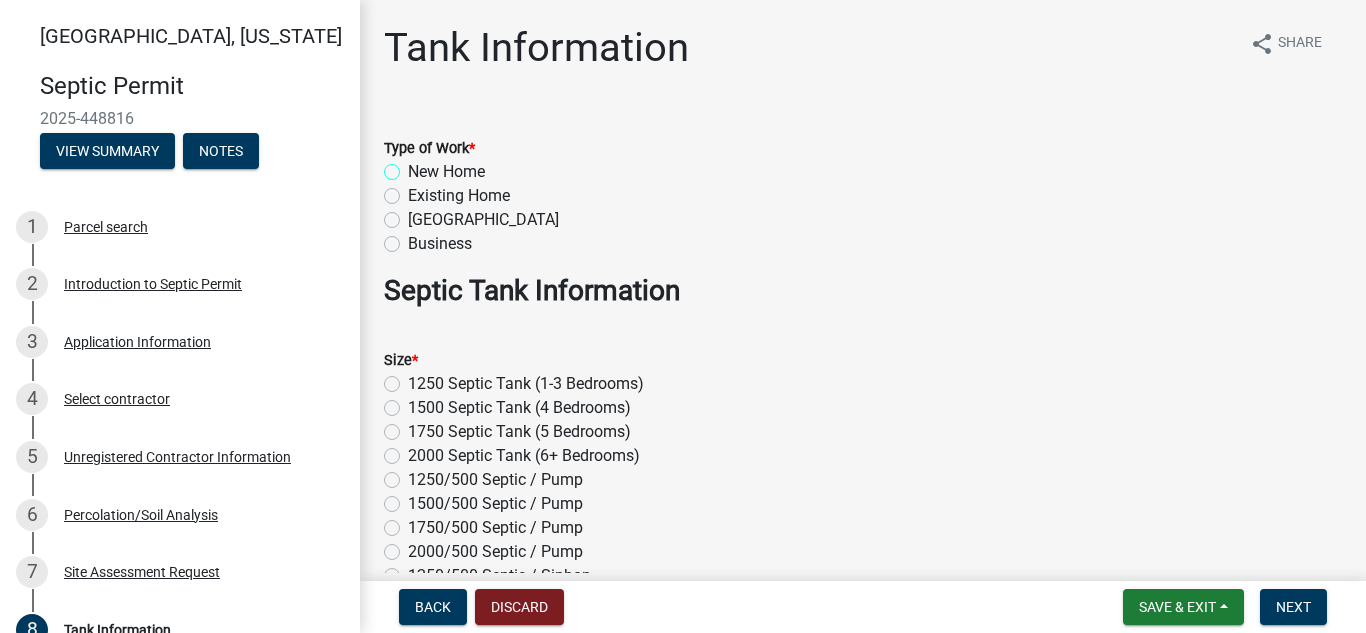 click on "New Home" at bounding box center (414, 166) 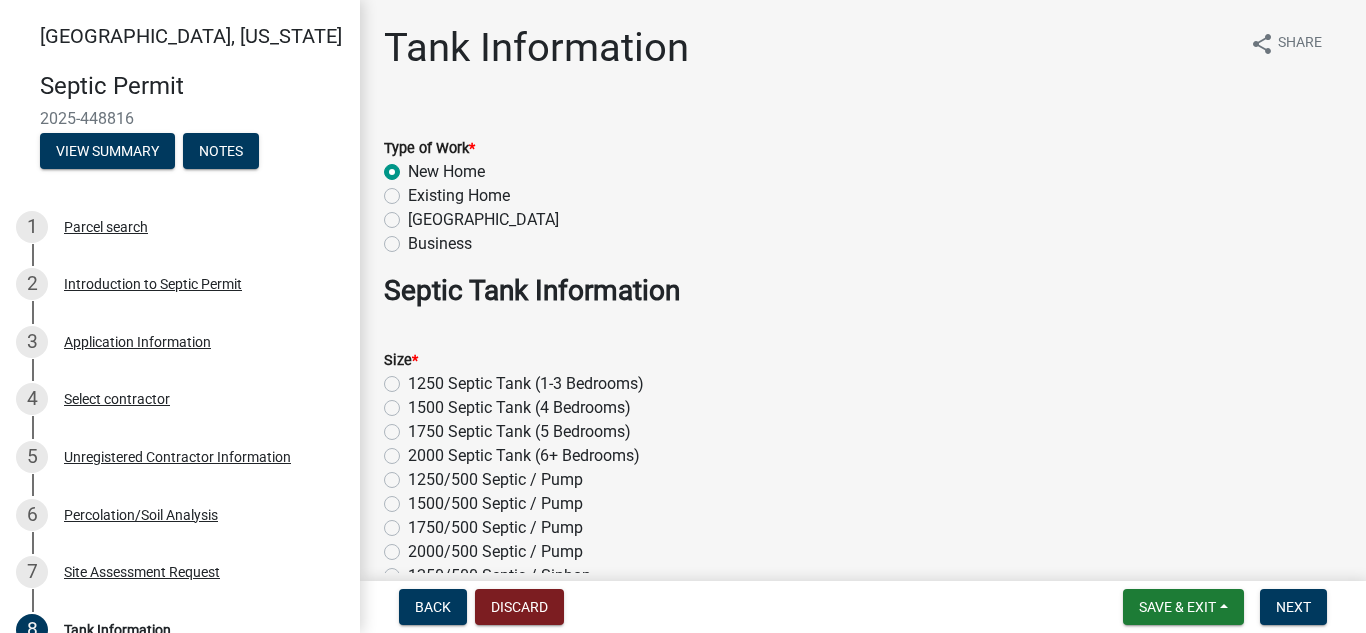radio on "true" 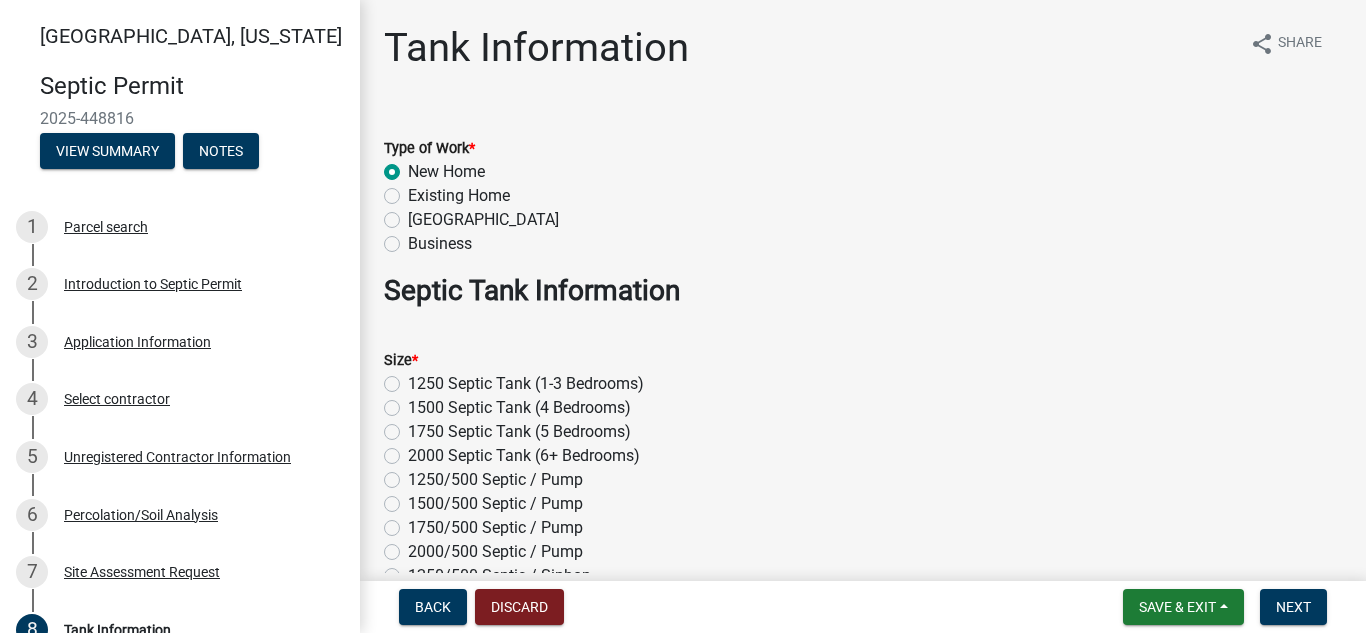 click on "1500 Septic Tank  (4 Bedrooms)" 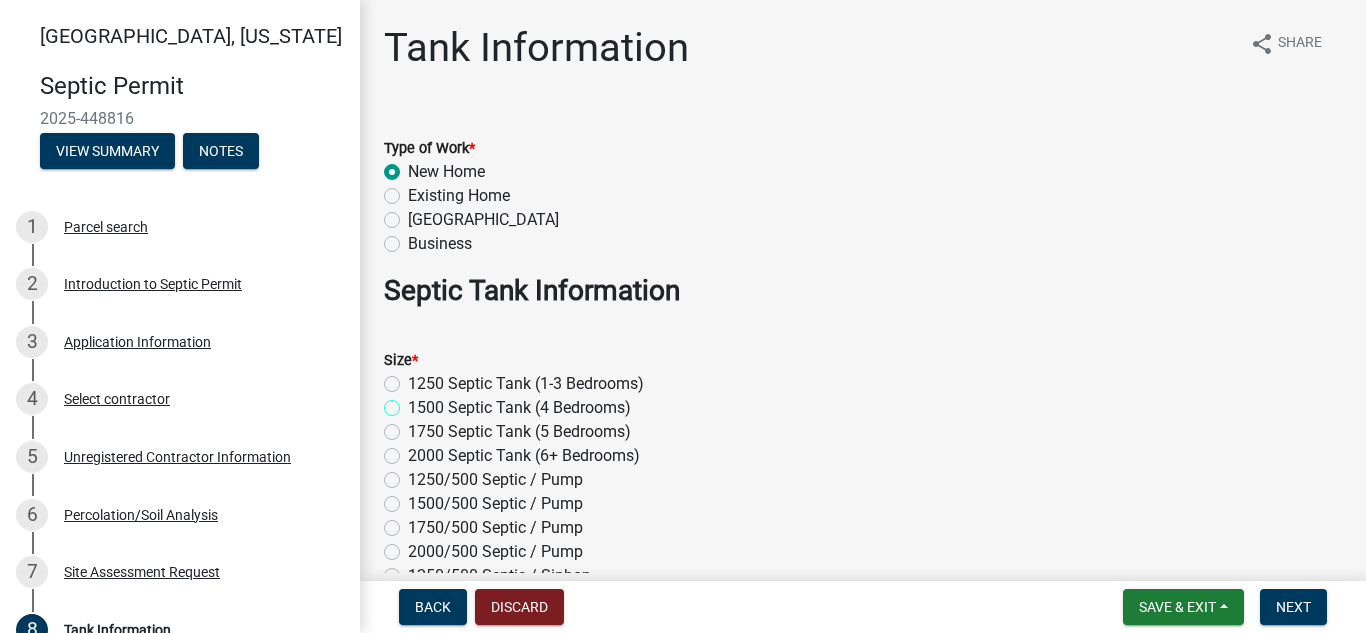 click on "1500 Septic Tank  (4 Bedrooms)" at bounding box center [414, 402] 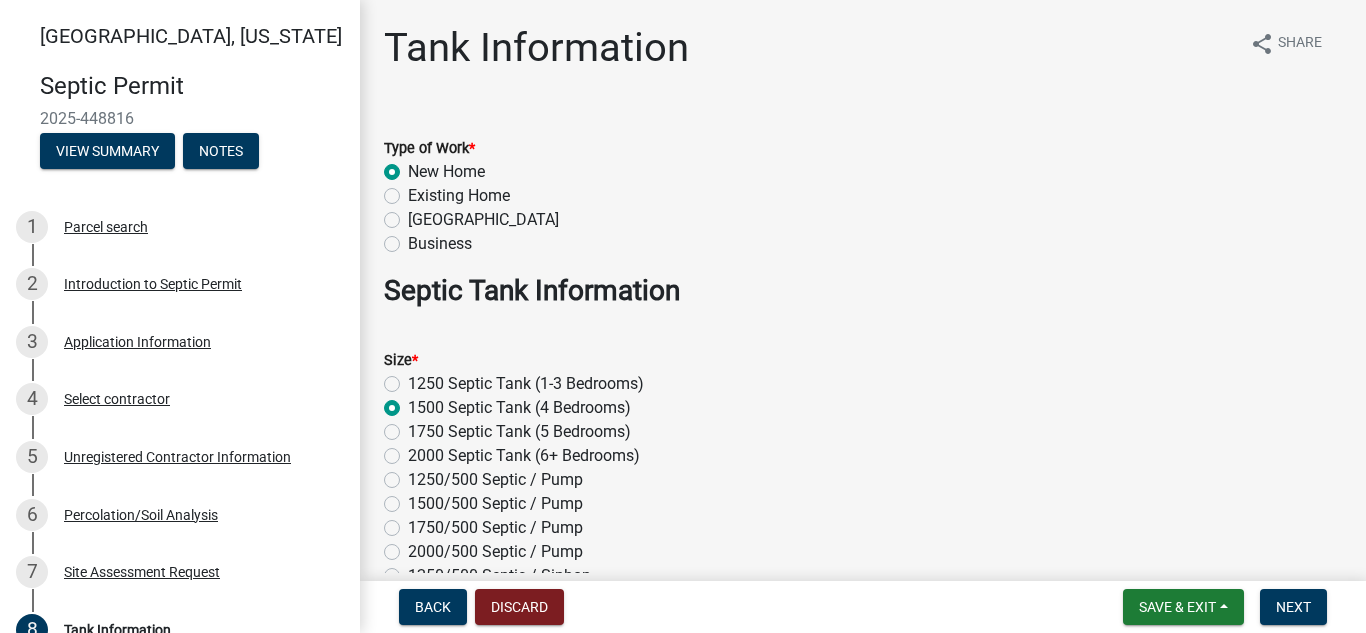 radio on "true" 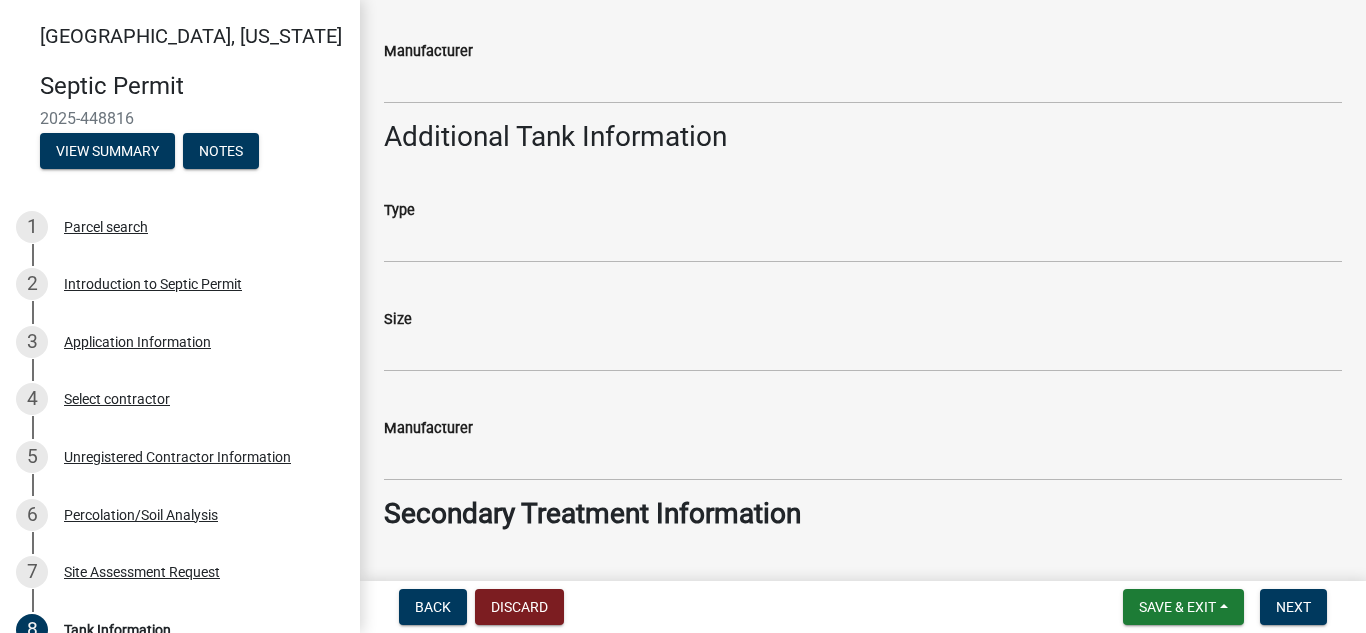 scroll, scrollTop: 1177, scrollLeft: 0, axis: vertical 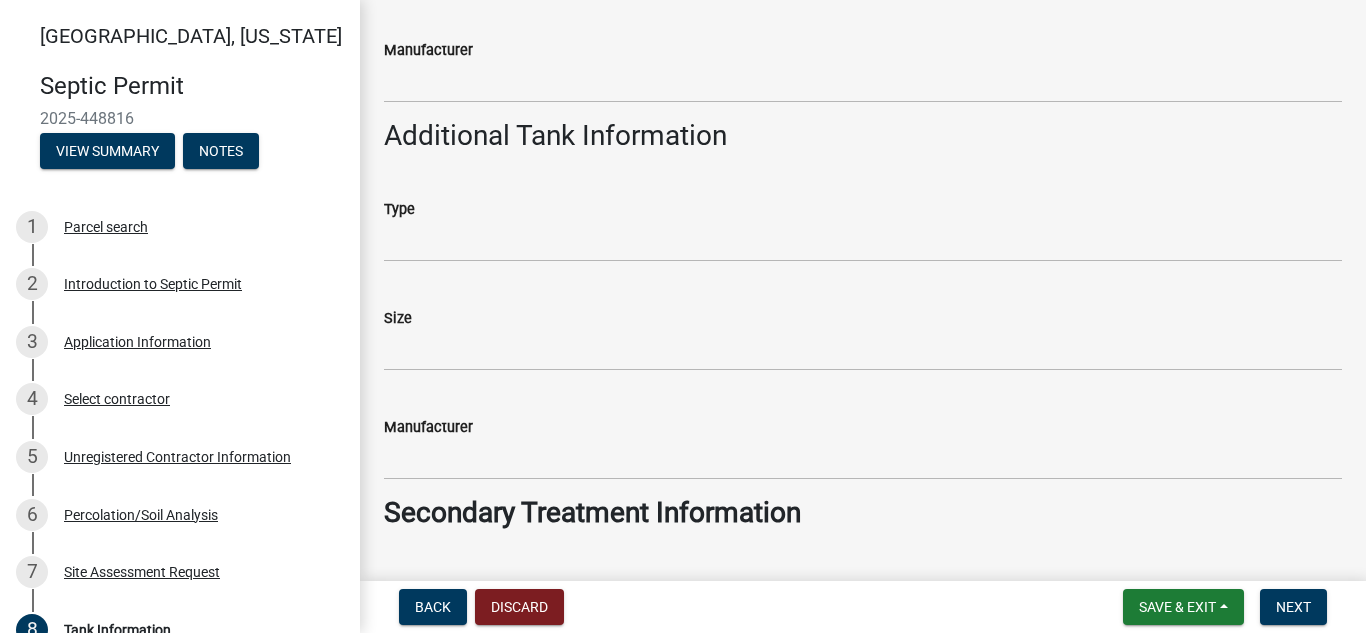 click on "Type" 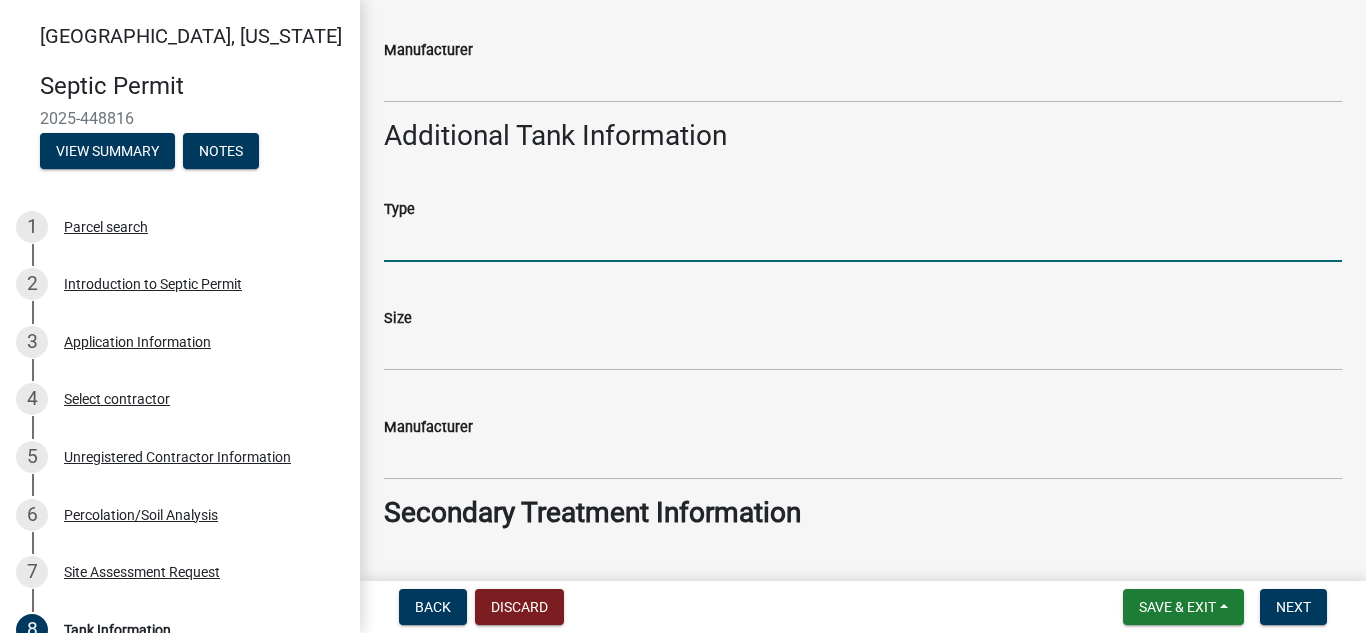 click on "Type" at bounding box center (863, 241) 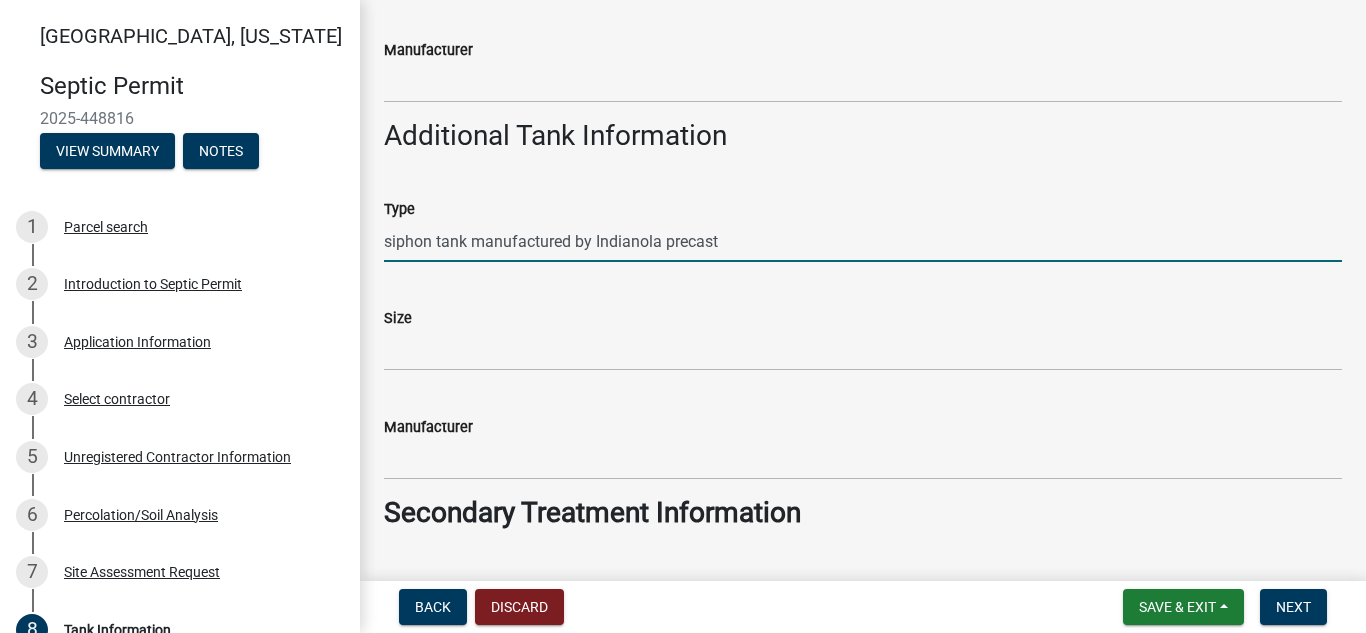 type on "siphon tank manufactured by Indianola precast" 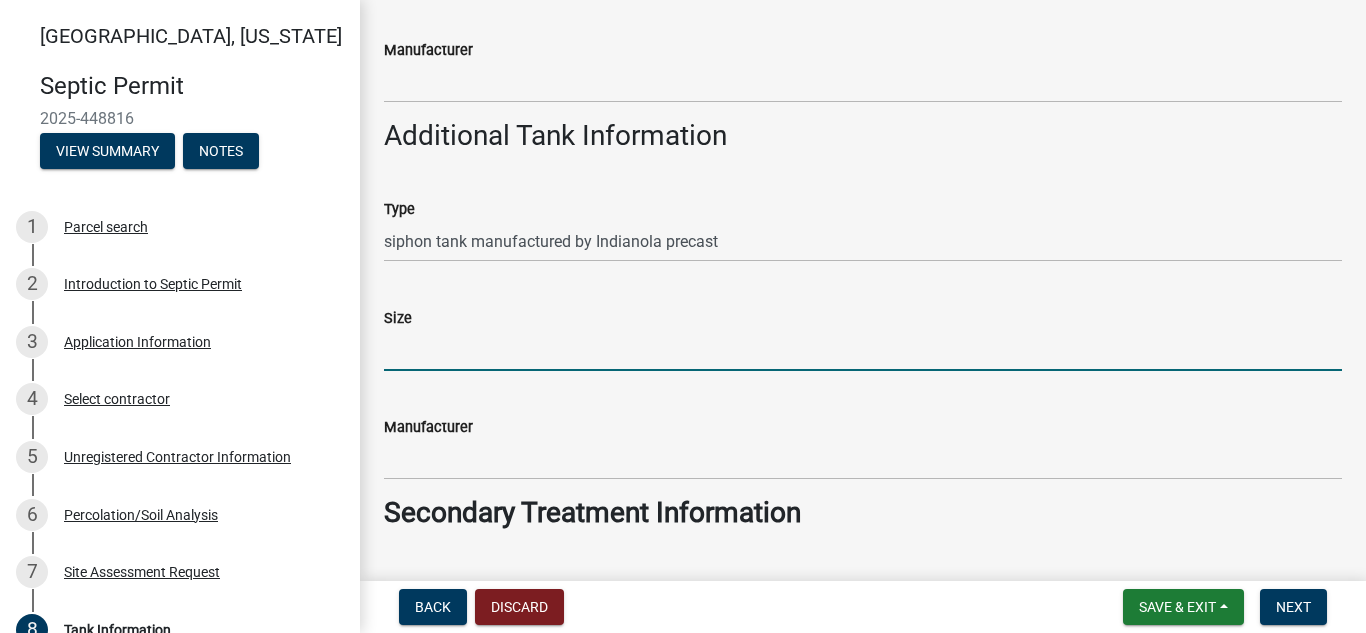 click on "Size" at bounding box center [863, 350] 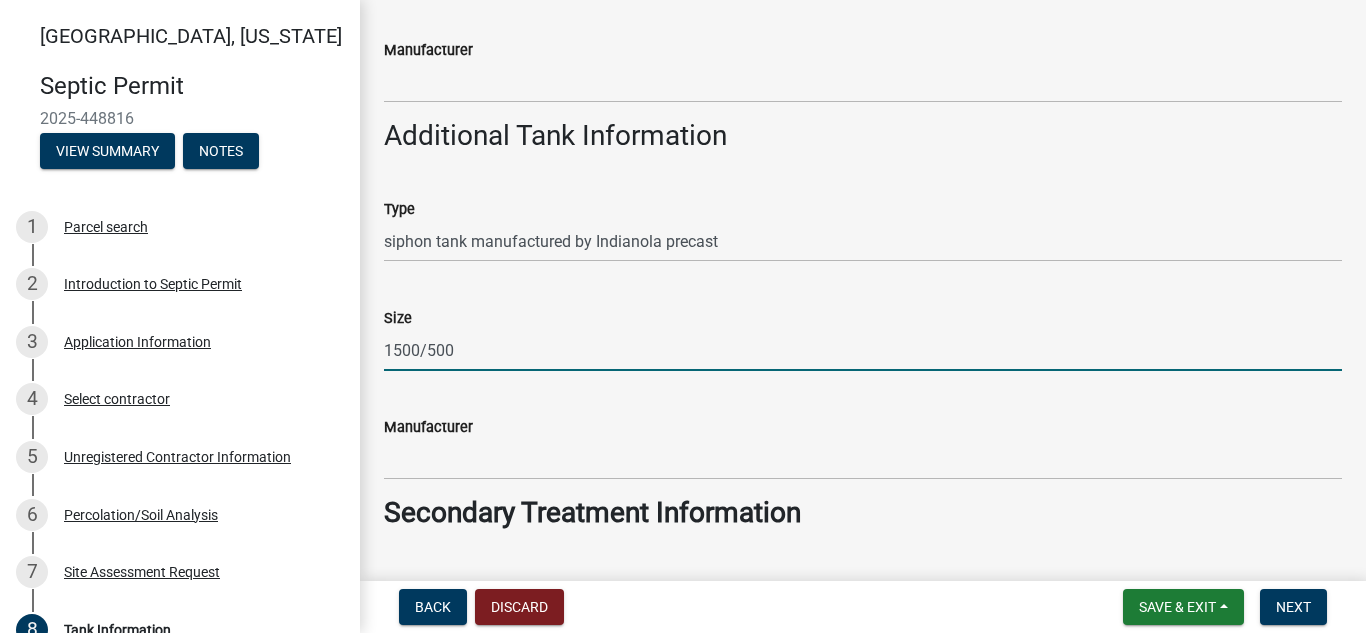 type on "1500/500" 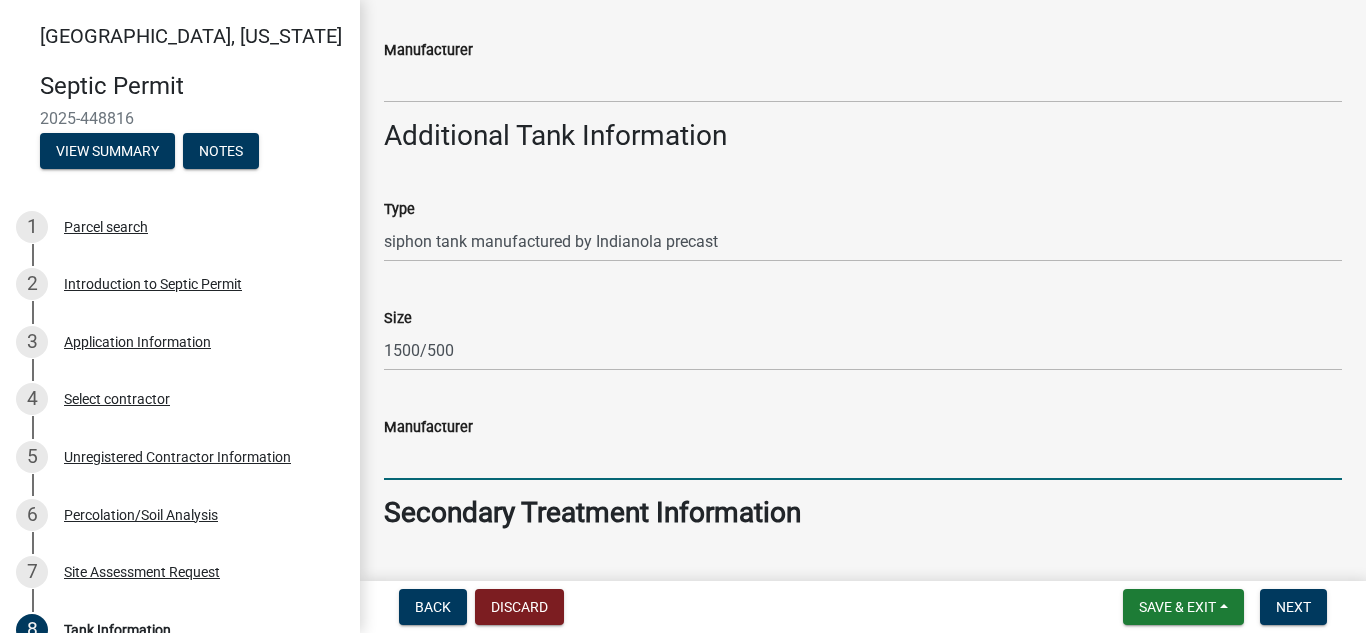 click on "Manufacturer" at bounding box center (863, 459) 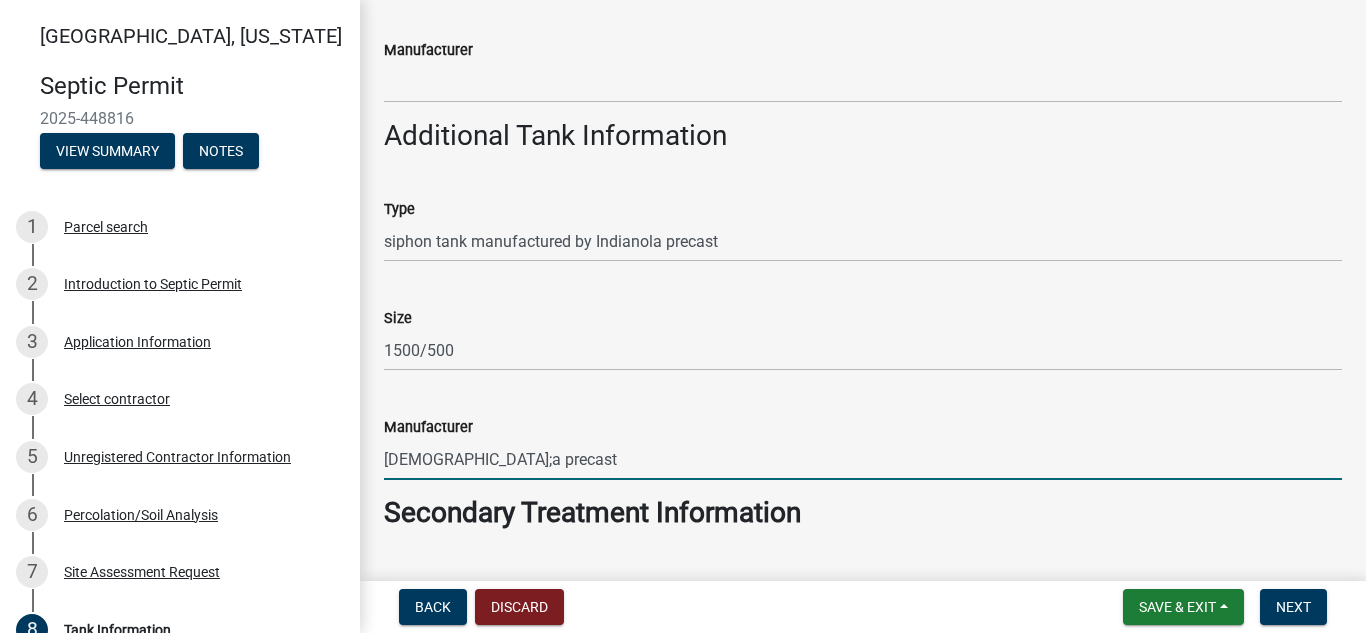 click on "[DEMOGRAPHIC_DATA];a precast" at bounding box center (863, 459) 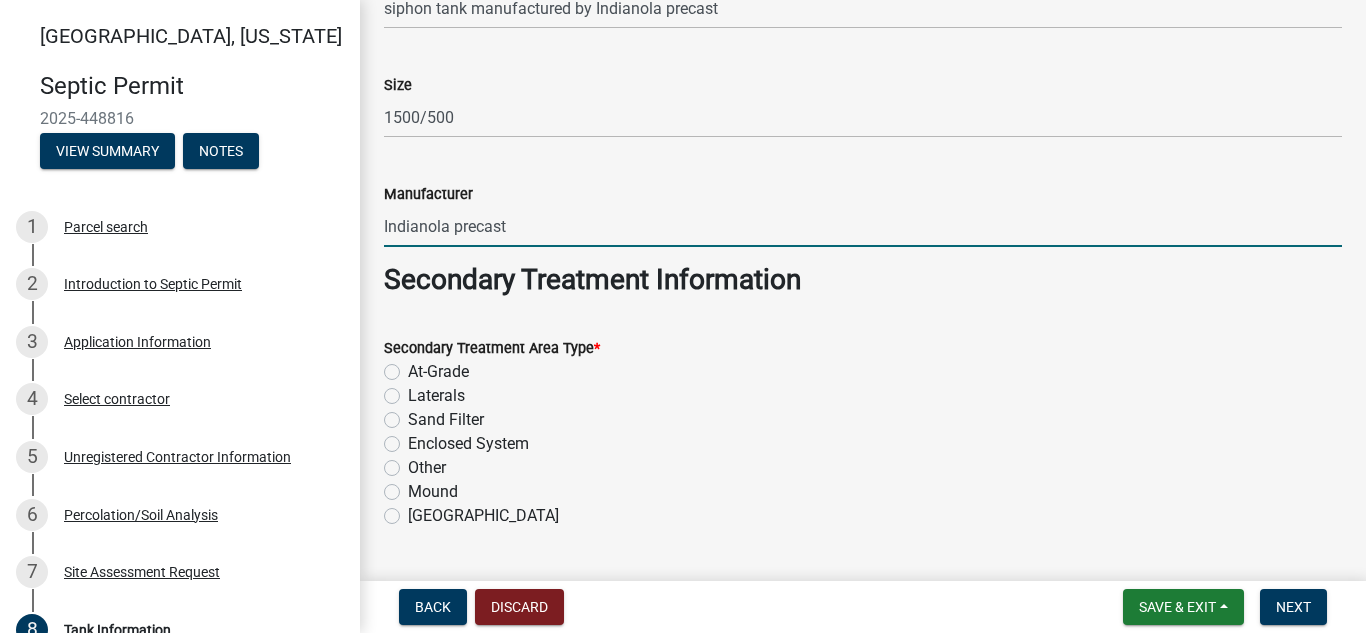 scroll, scrollTop: 1411, scrollLeft: 0, axis: vertical 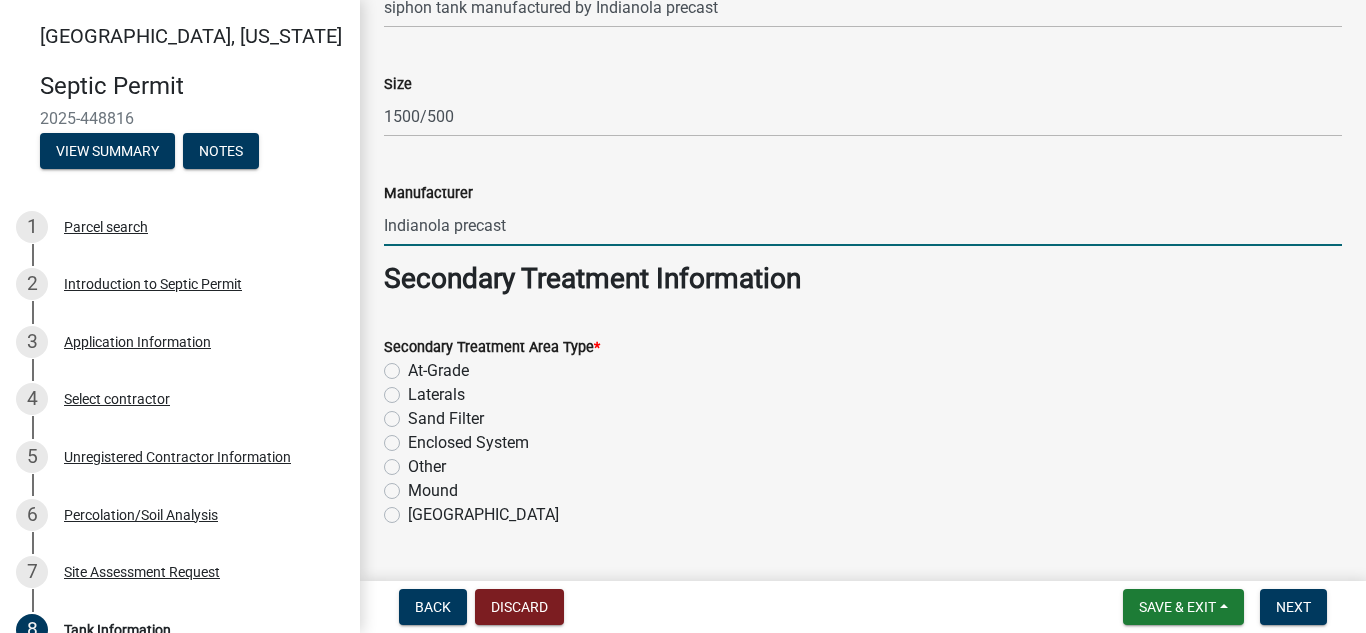 type on "Indianola precast" 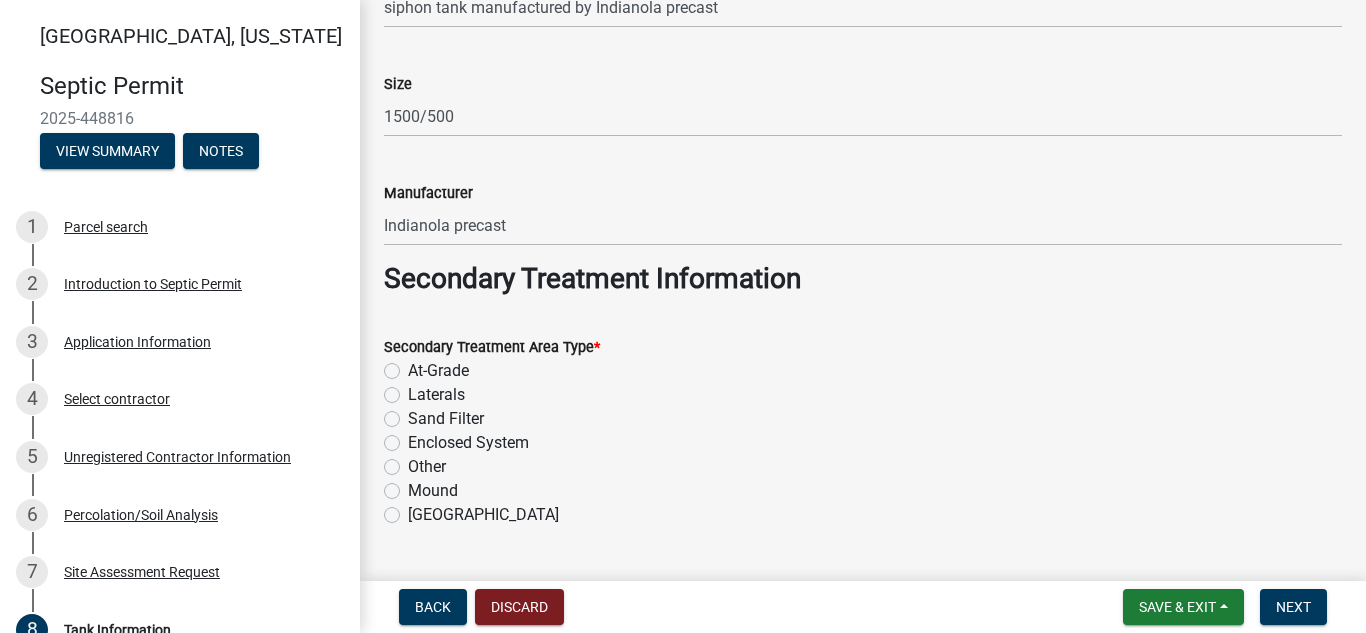click on "Sand Filter" 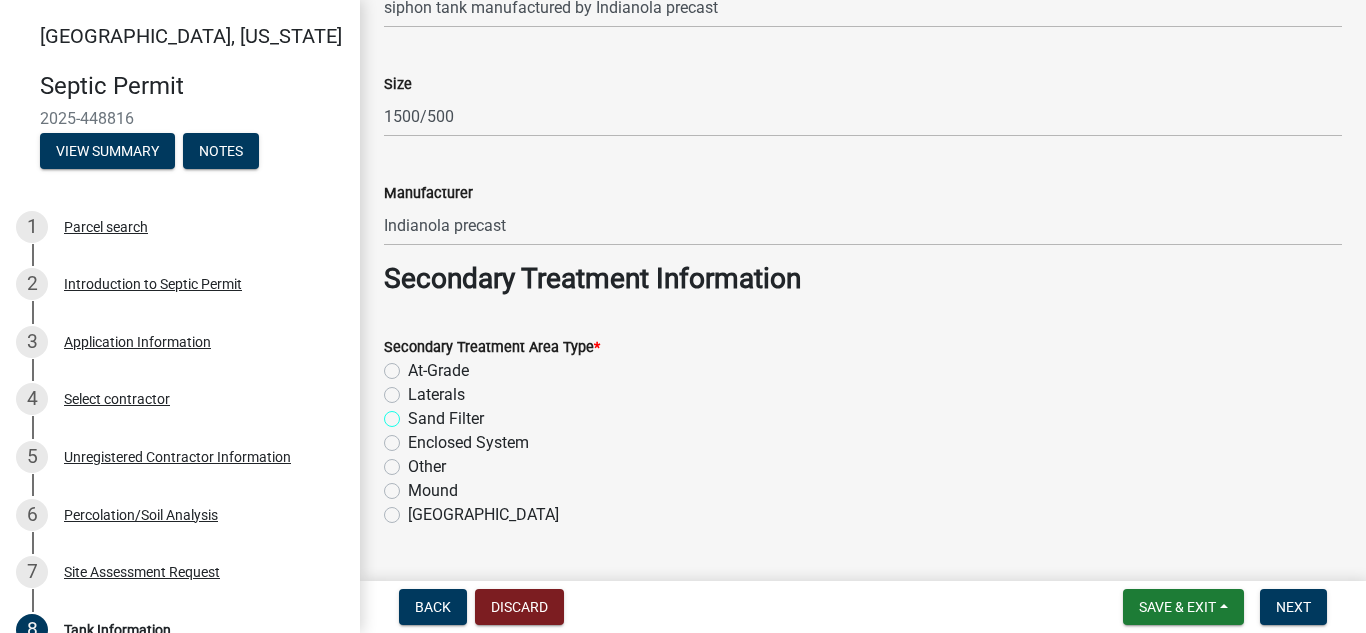 click on "Sand Filter" at bounding box center [414, 413] 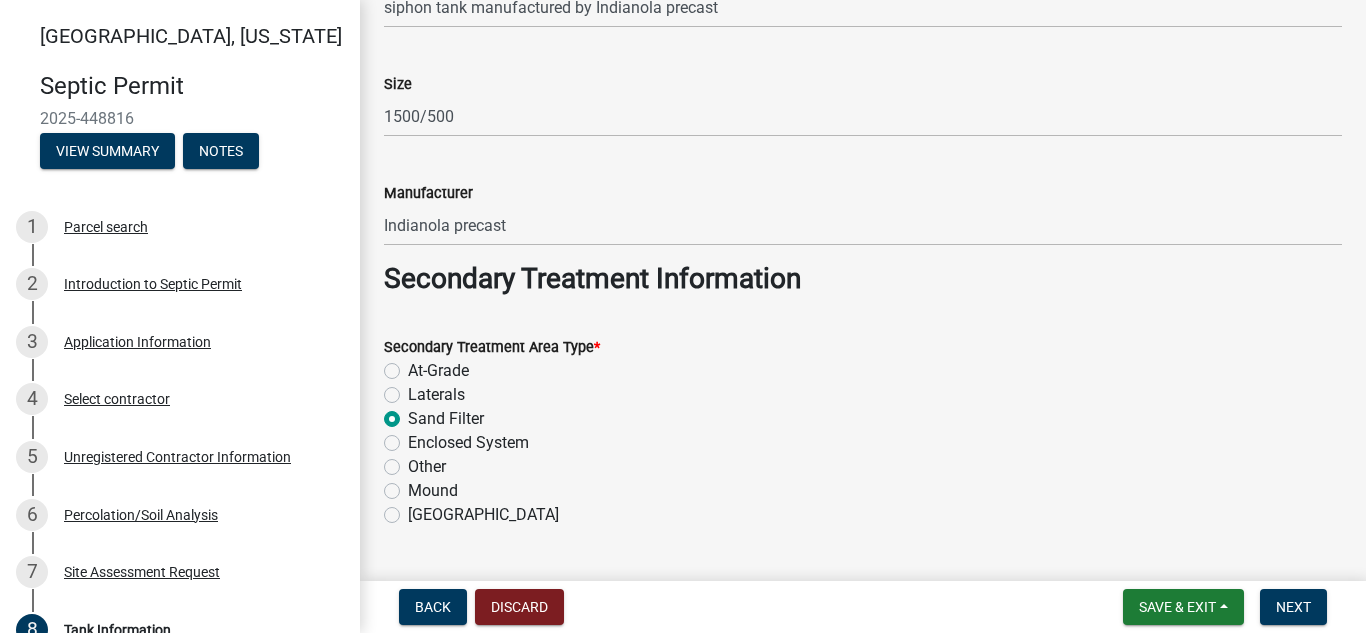 radio on "true" 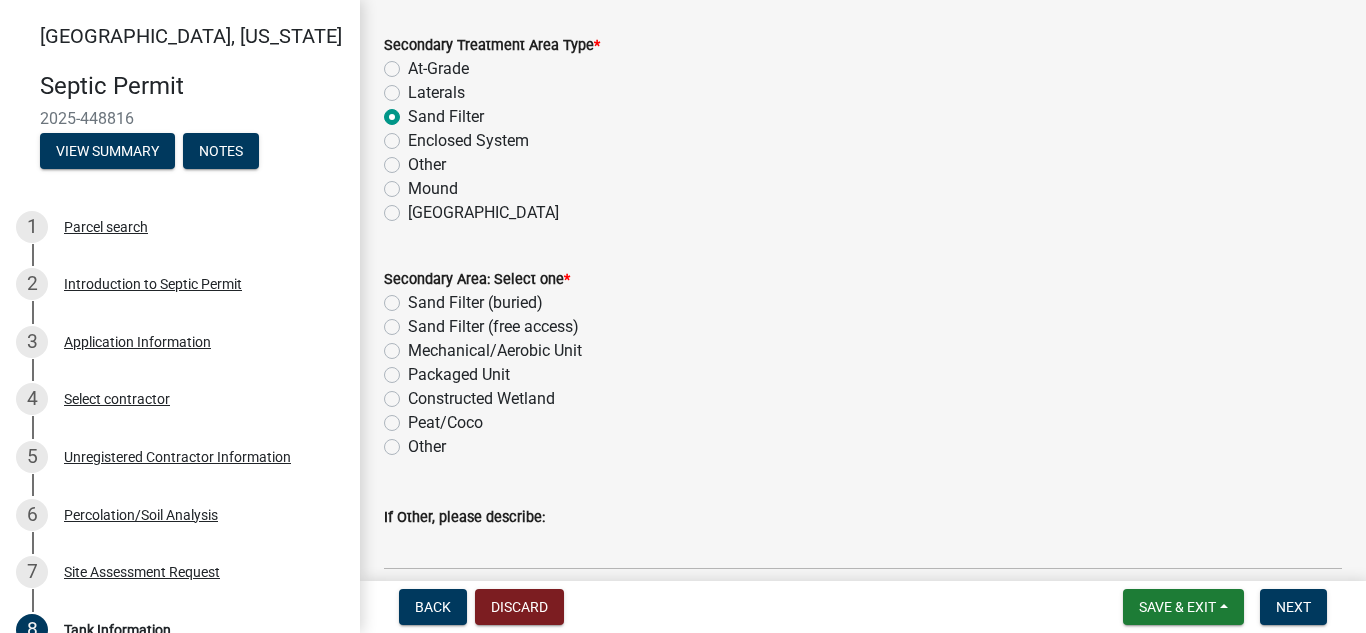 scroll, scrollTop: 1715, scrollLeft: 0, axis: vertical 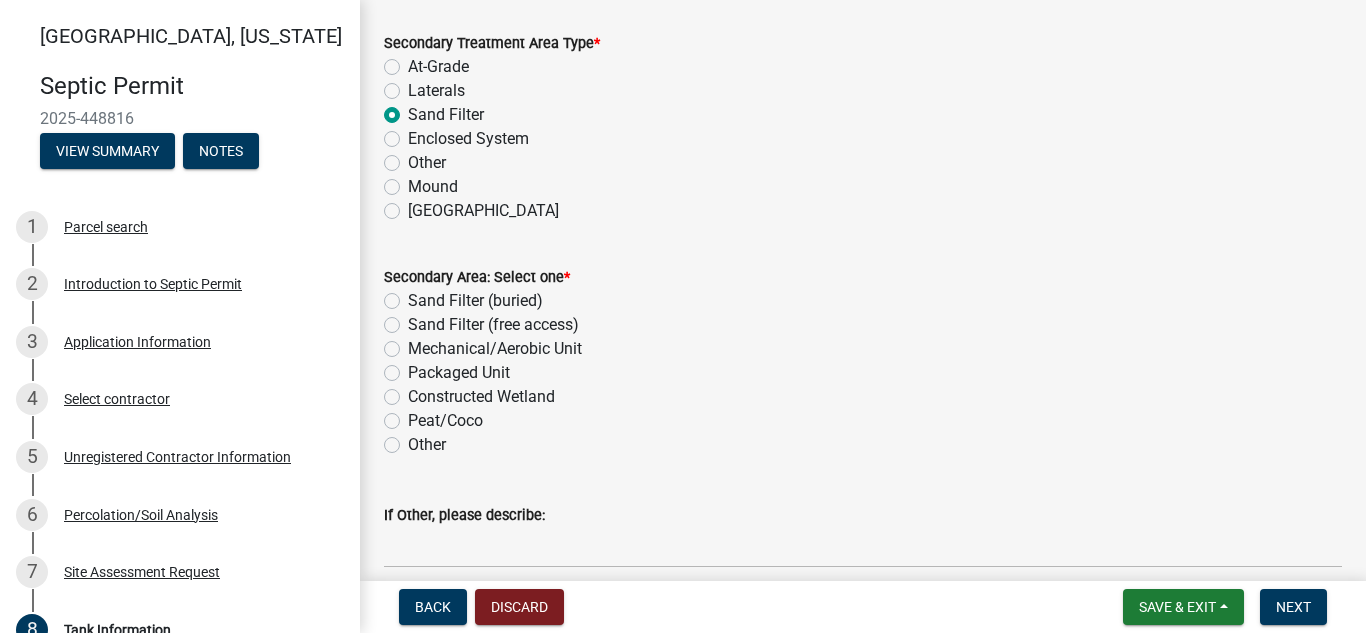 click on "Sand Filter (buried)" 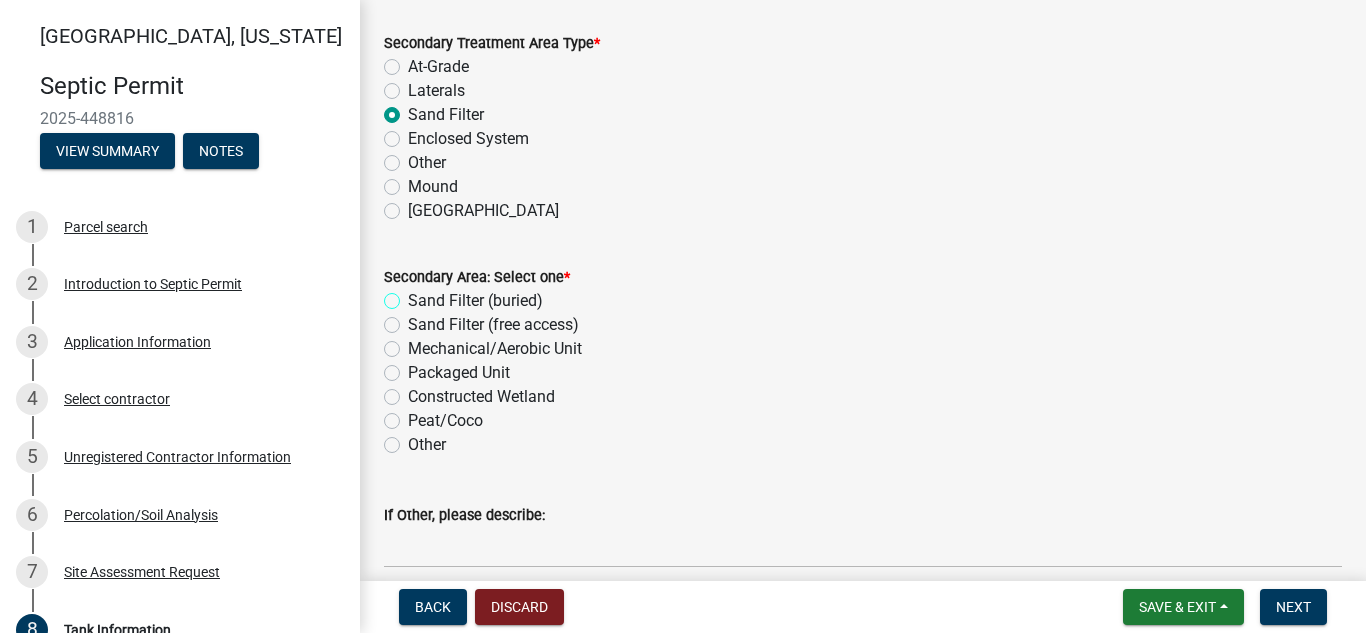 click on "Sand Filter (buried)" at bounding box center [414, 295] 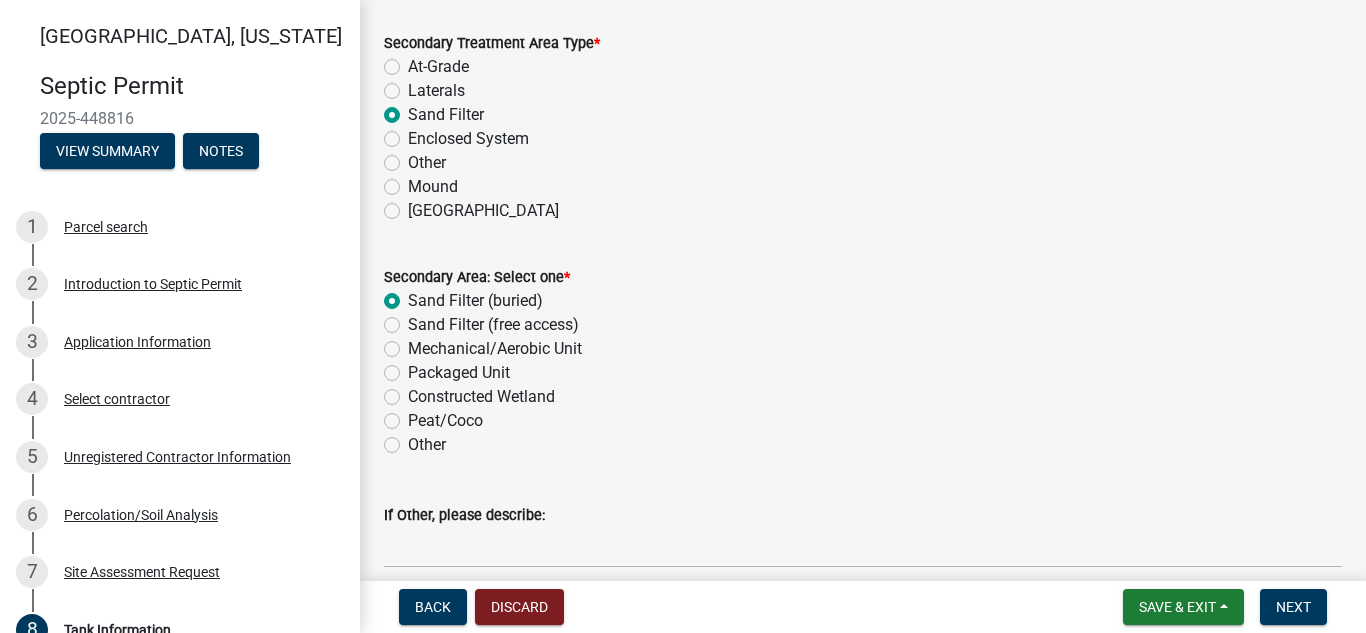 radio on "true" 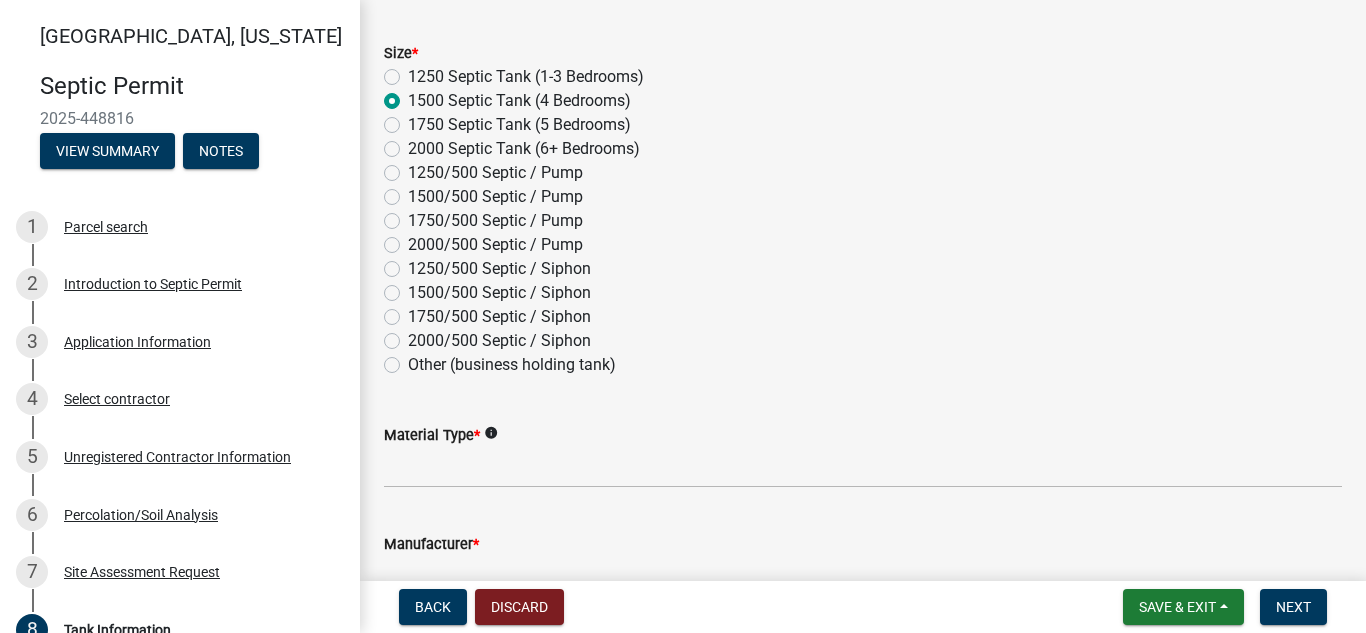 scroll, scrollTop: 306, scrollLeft: 0, axis: vertical 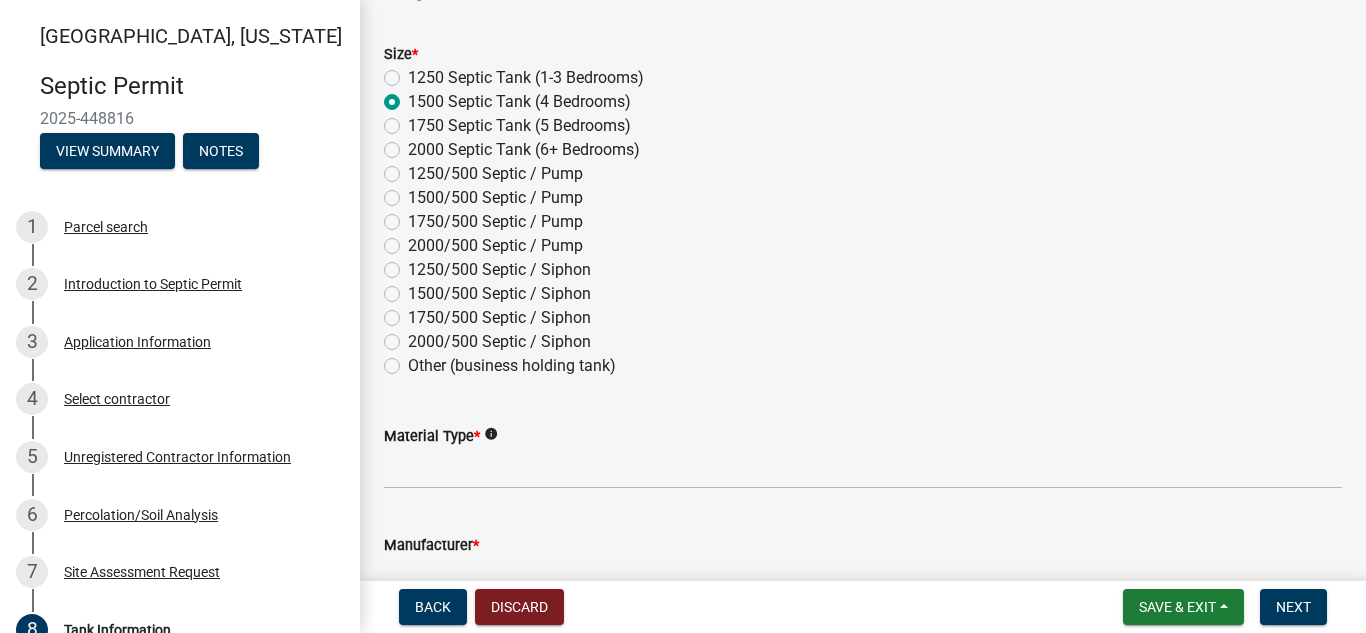 click on "Material Type  *  info" 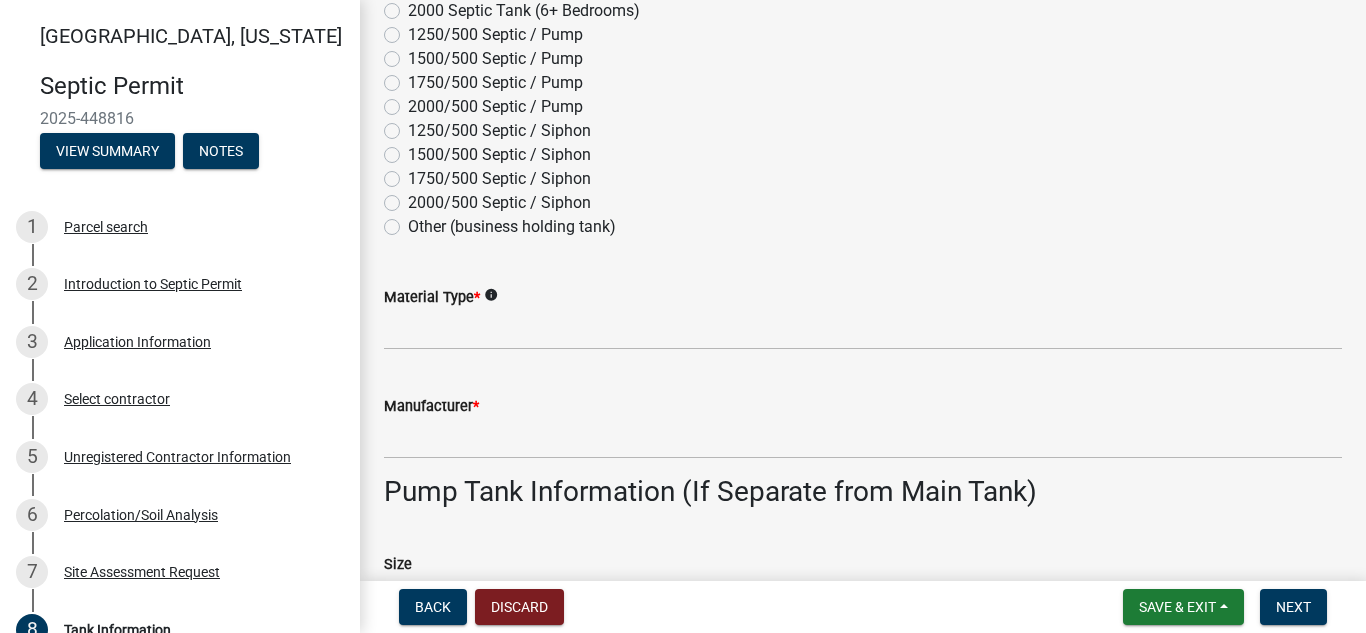scroll, scrollTop: 446, scrollLeft: 0, axis: vertical 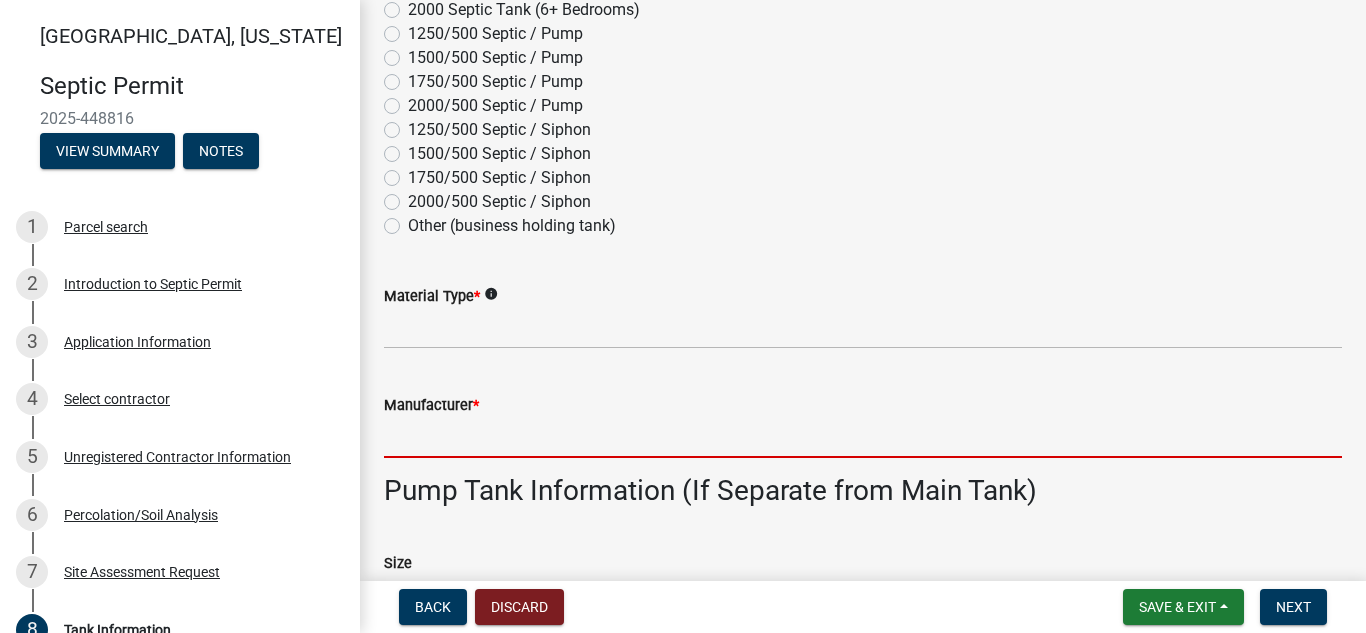 click on "Manufacturer  *" at bounding box center [863, 437] 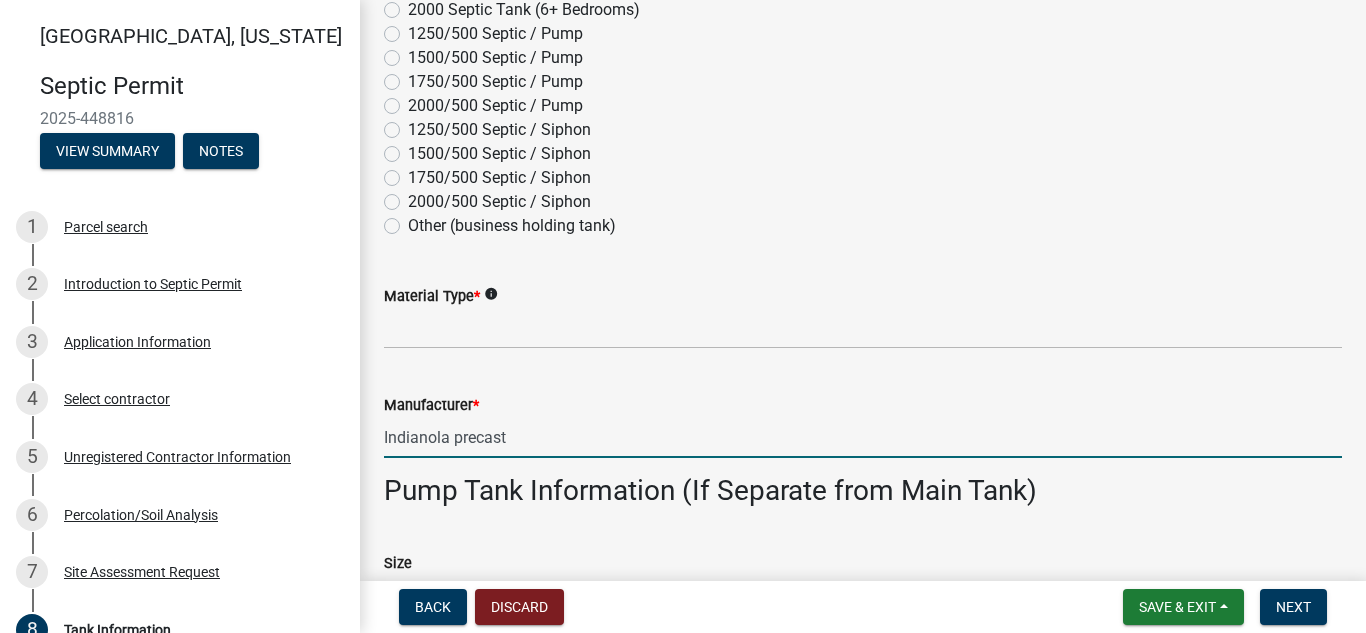 type on "Indianola precast" 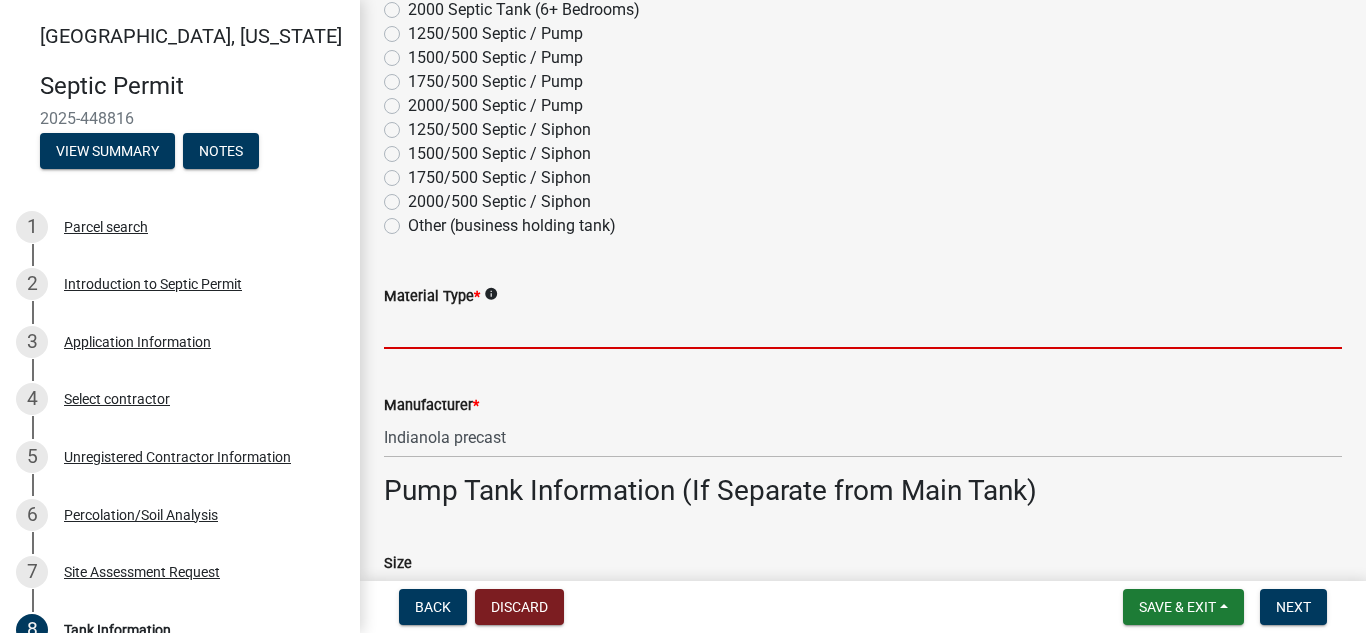 click on "Material Type  *" at bounding box center (863, 328) 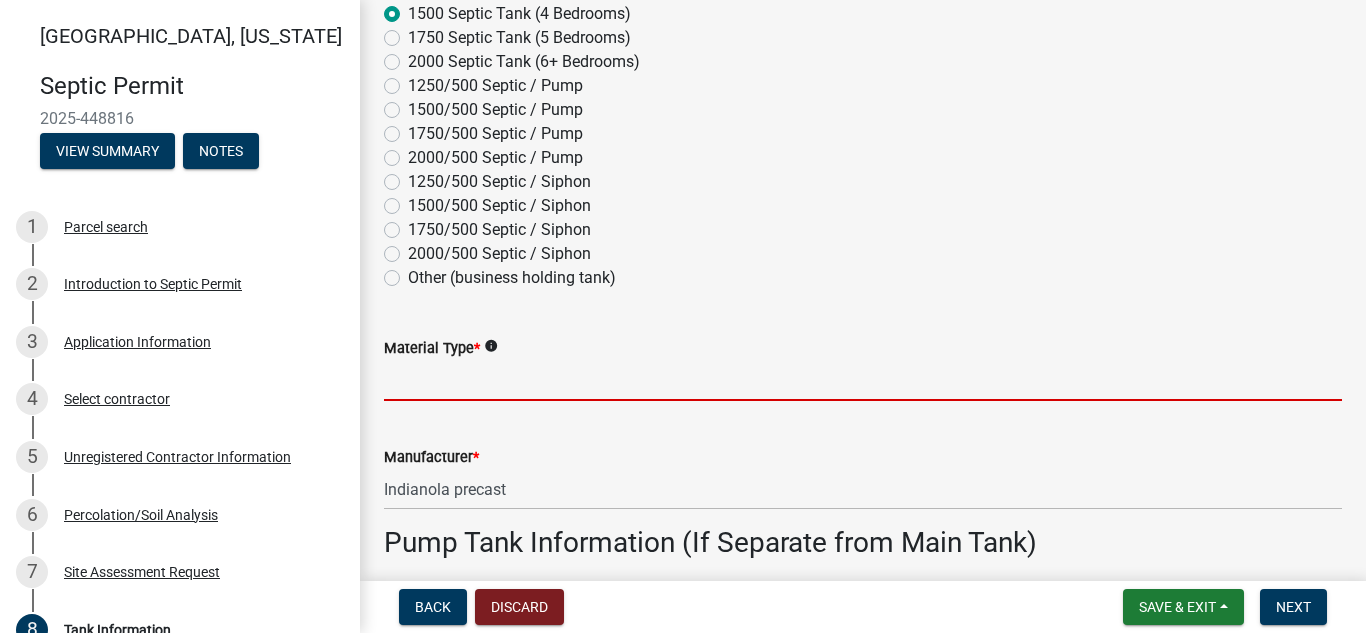 scroll, scrollTop: 395, scrollLeft: 0, axis: vertical 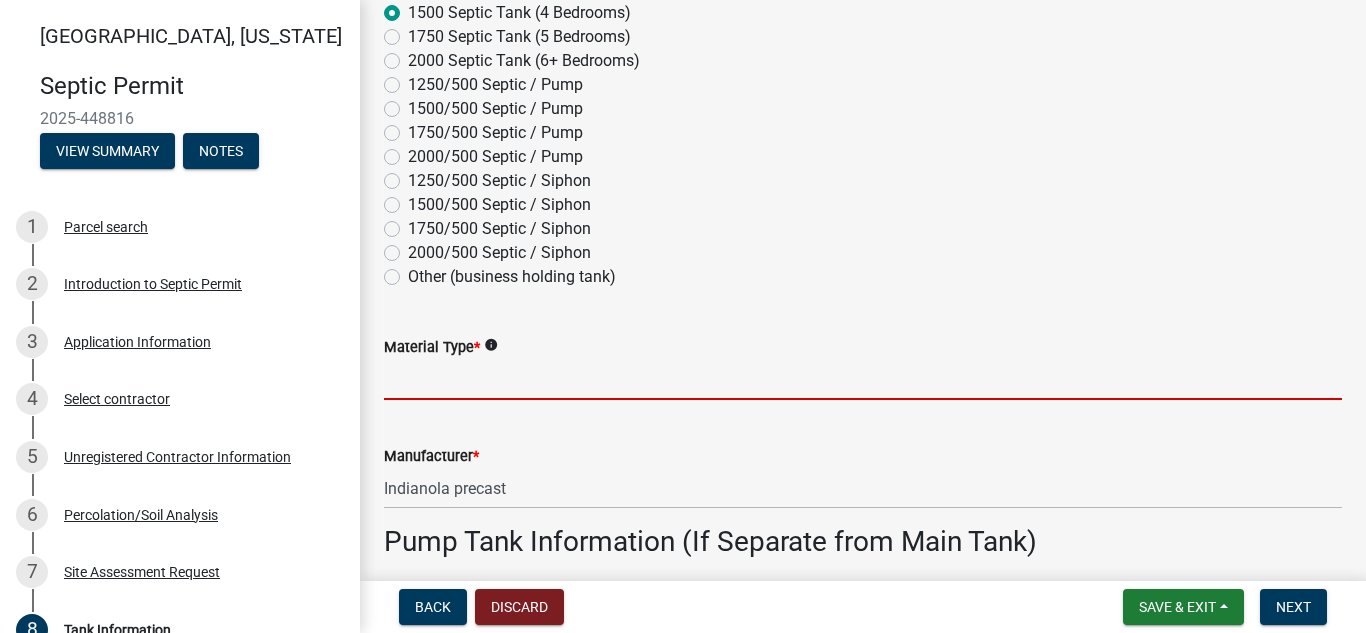click on "info" 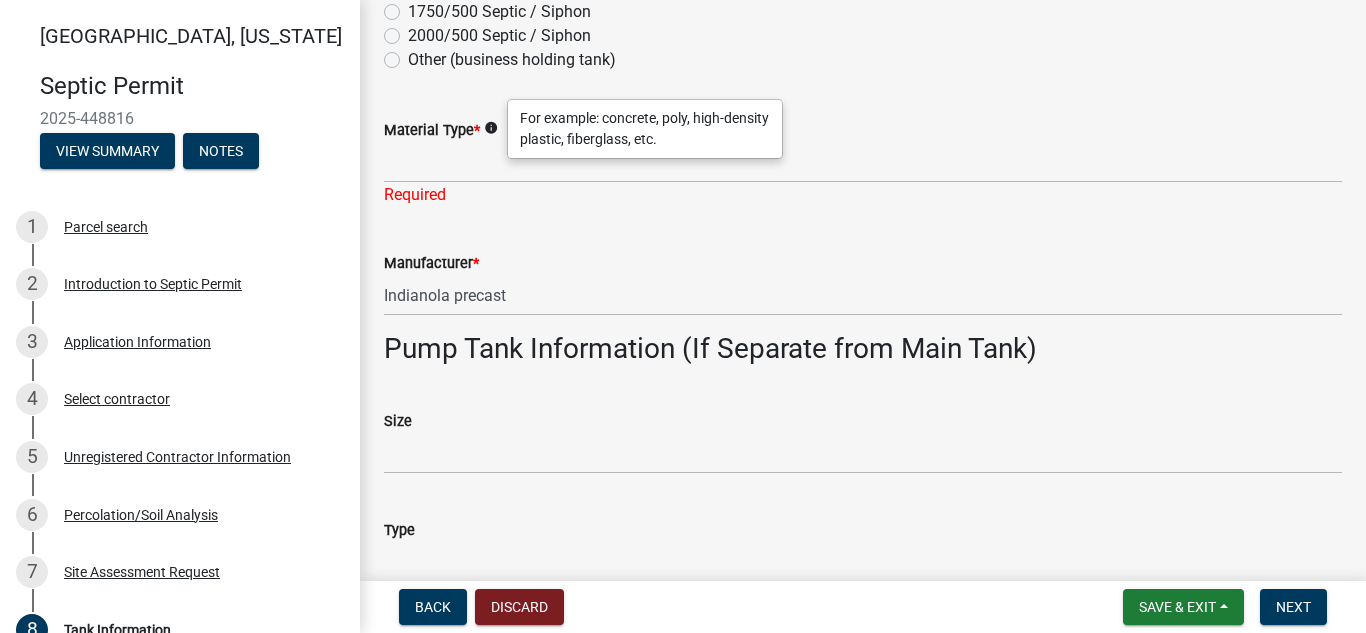 scroll, scrollTop: 611, scrollLeft: 0, axis: vertical 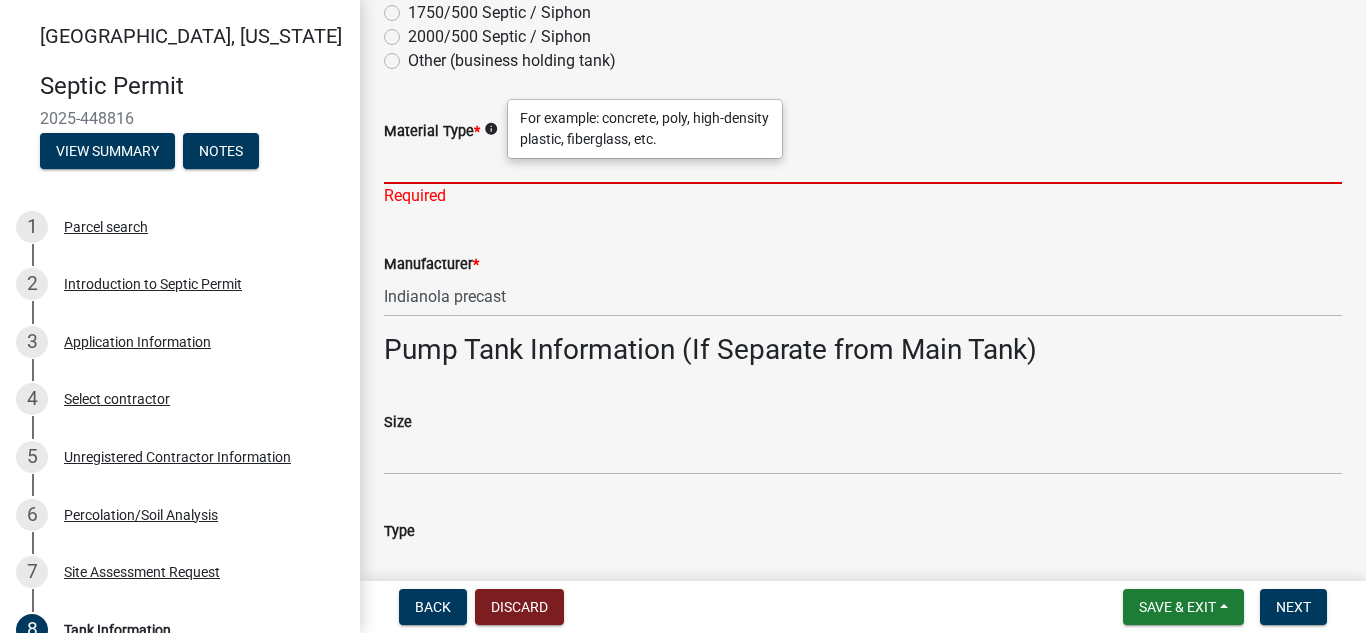 click on "Material Type  *" at bounding box center [863, 163] 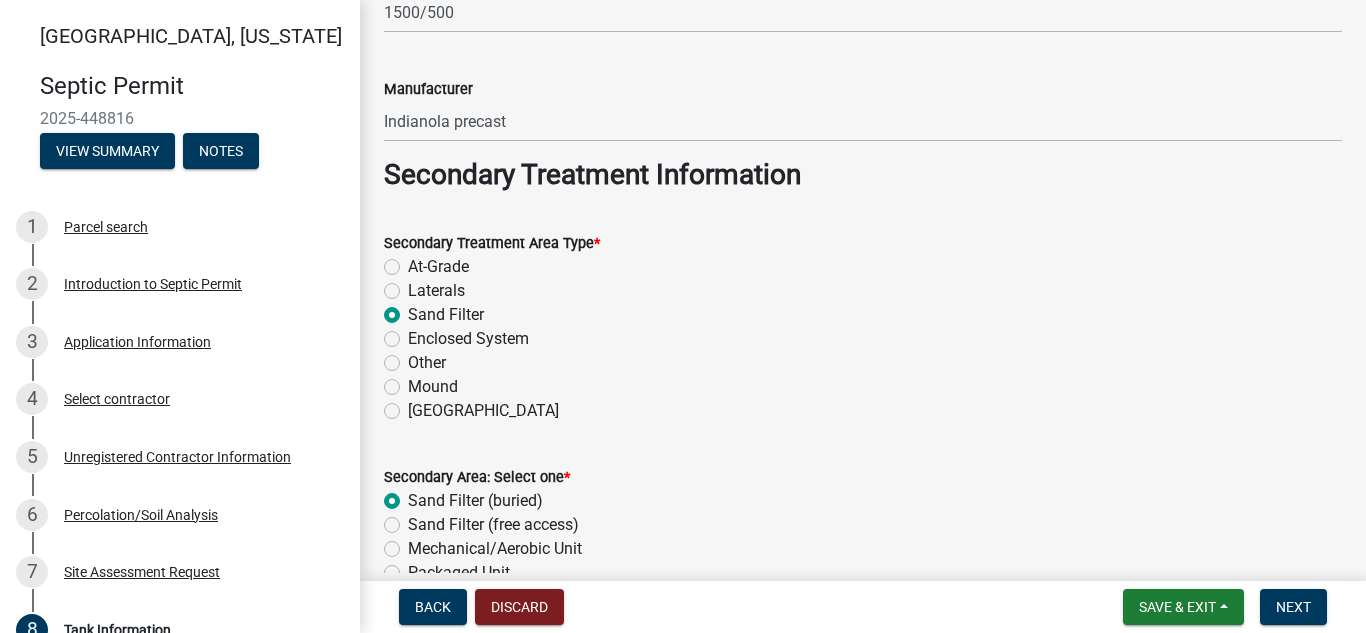 scroll, scrollTop: 1531, scrollLeft: 0, axis: vertical 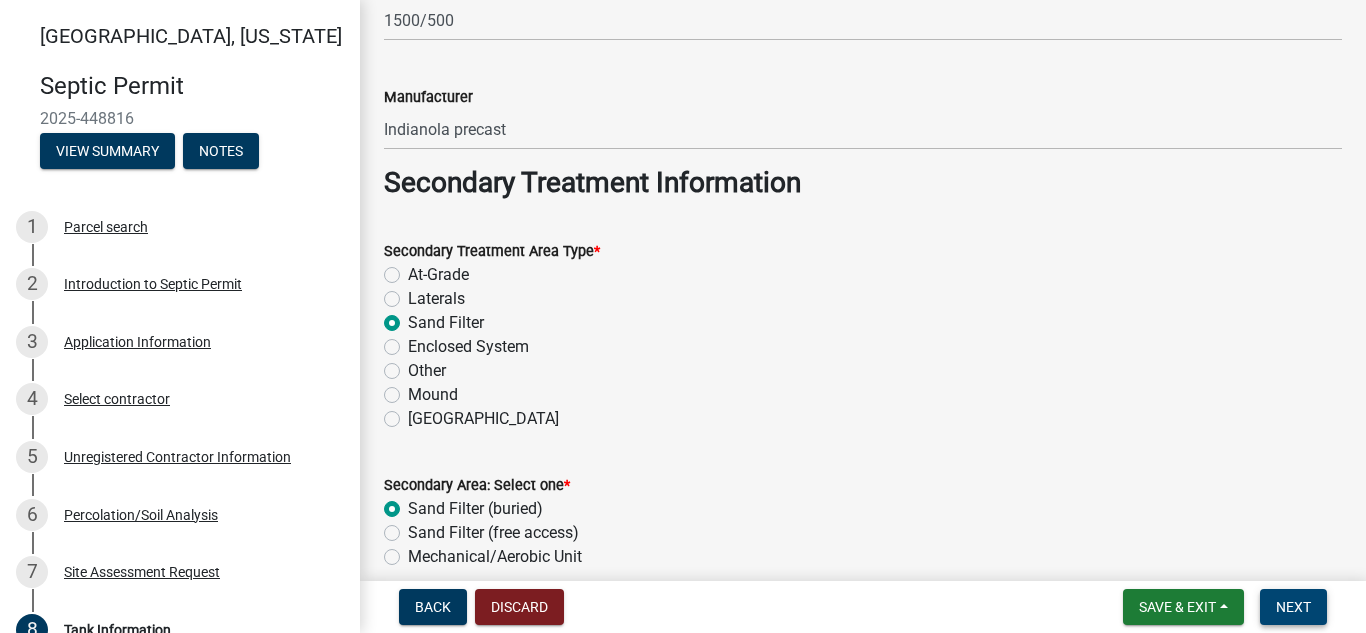 type on "concrete" 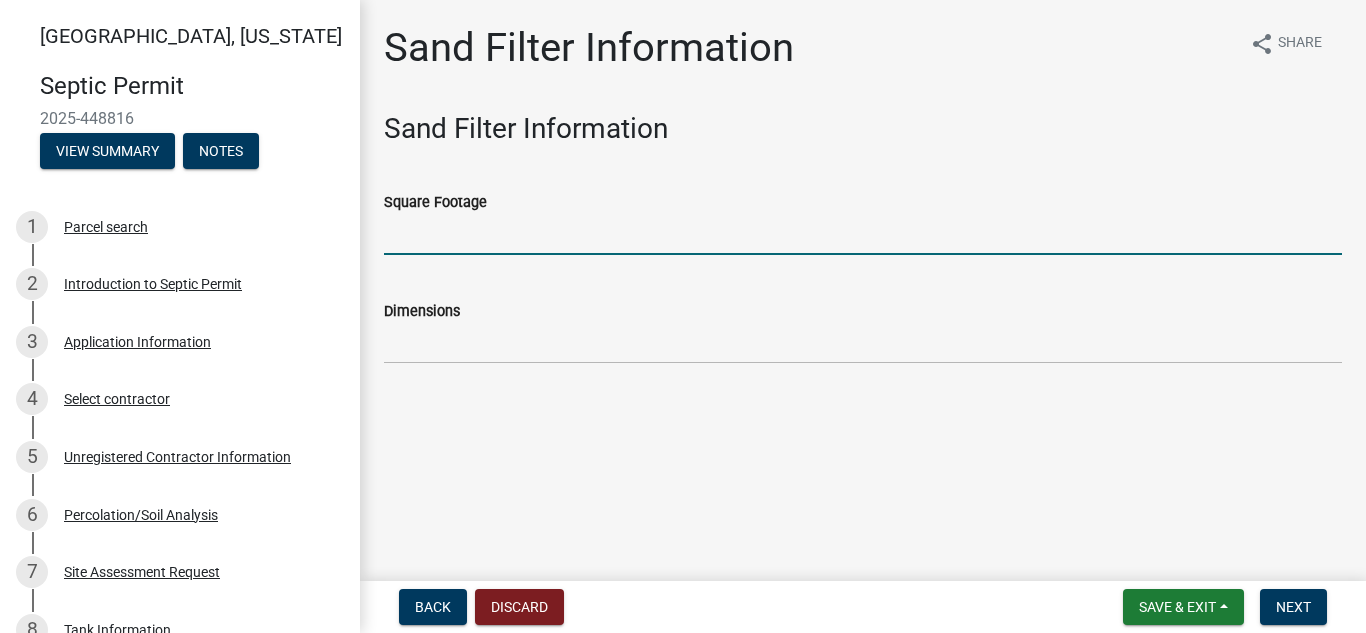 click on "Square Footage" at bounding box center (863, 234) 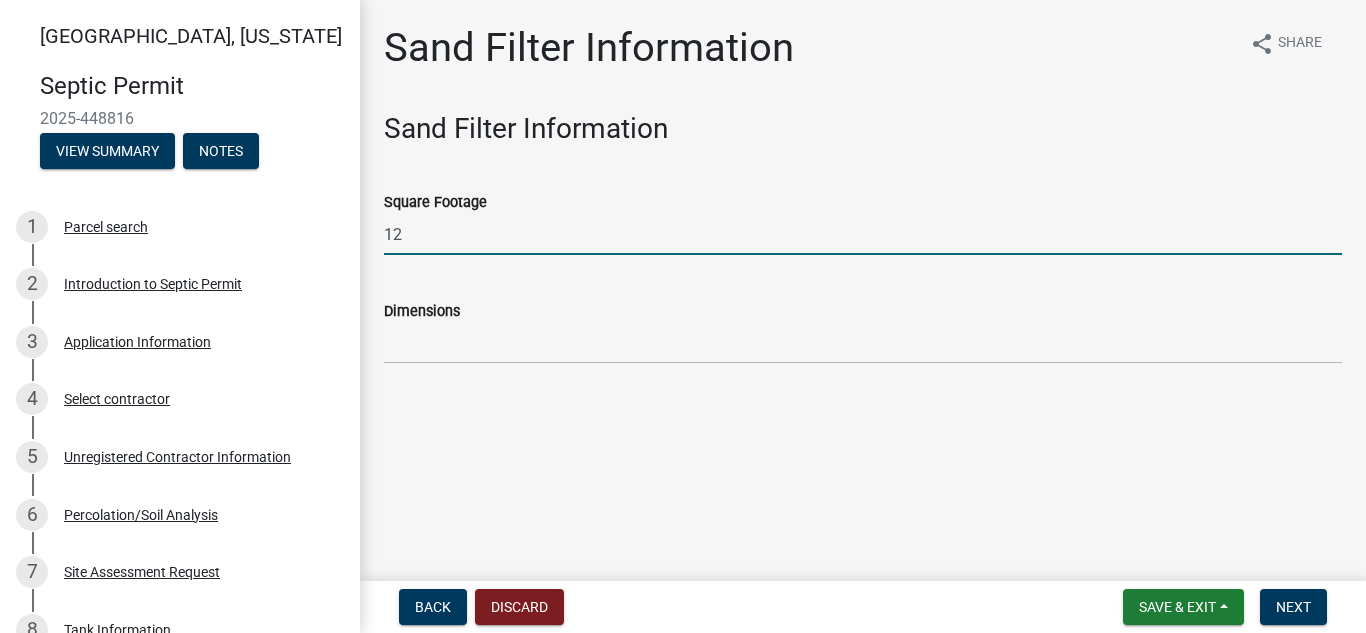 type on "1" 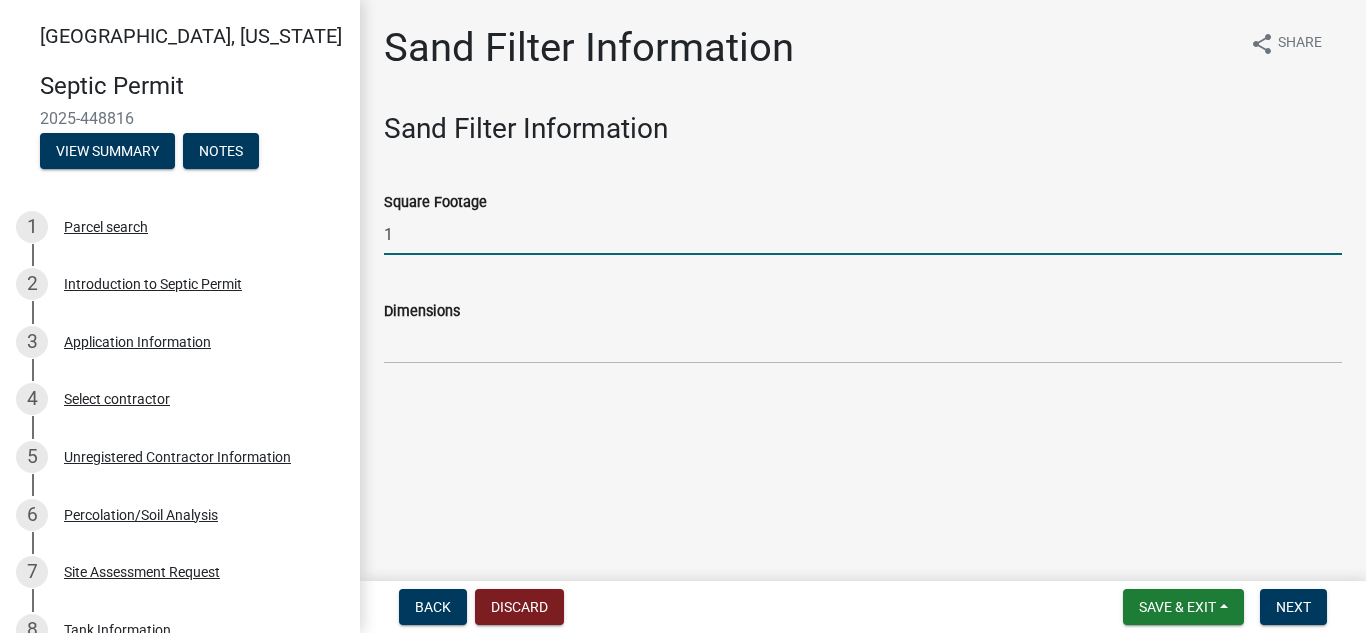 type 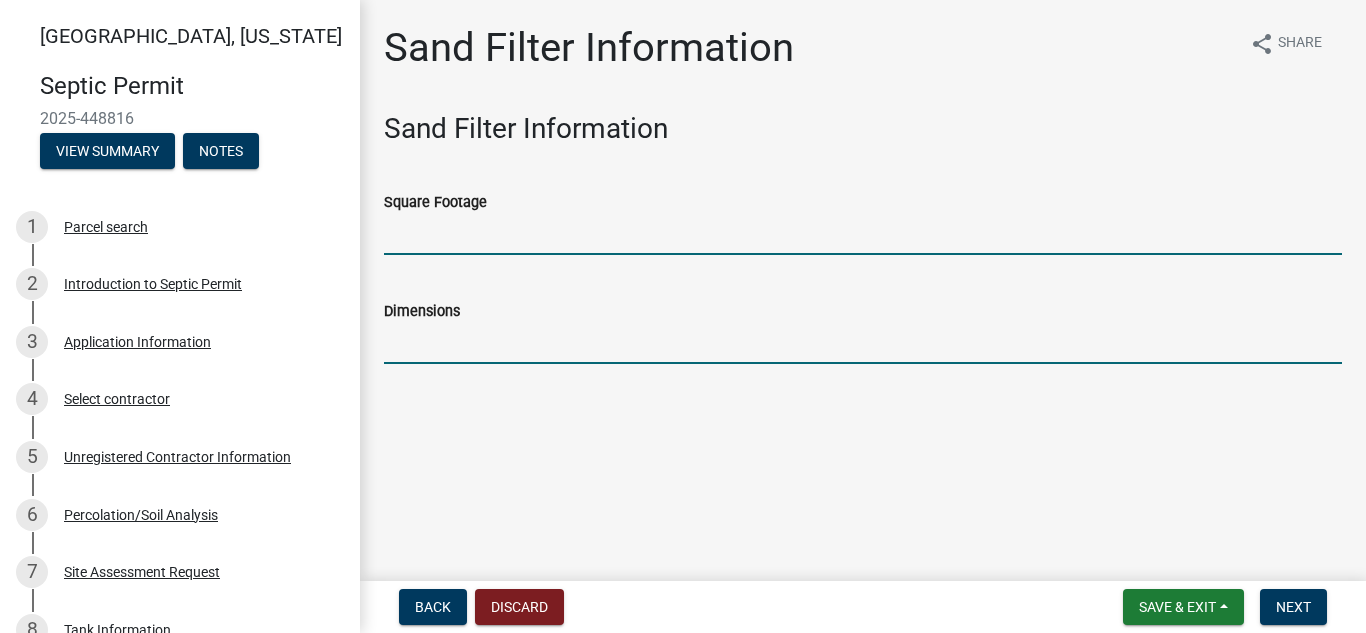 click on "Dimensions" at bounding box center [863, 343] 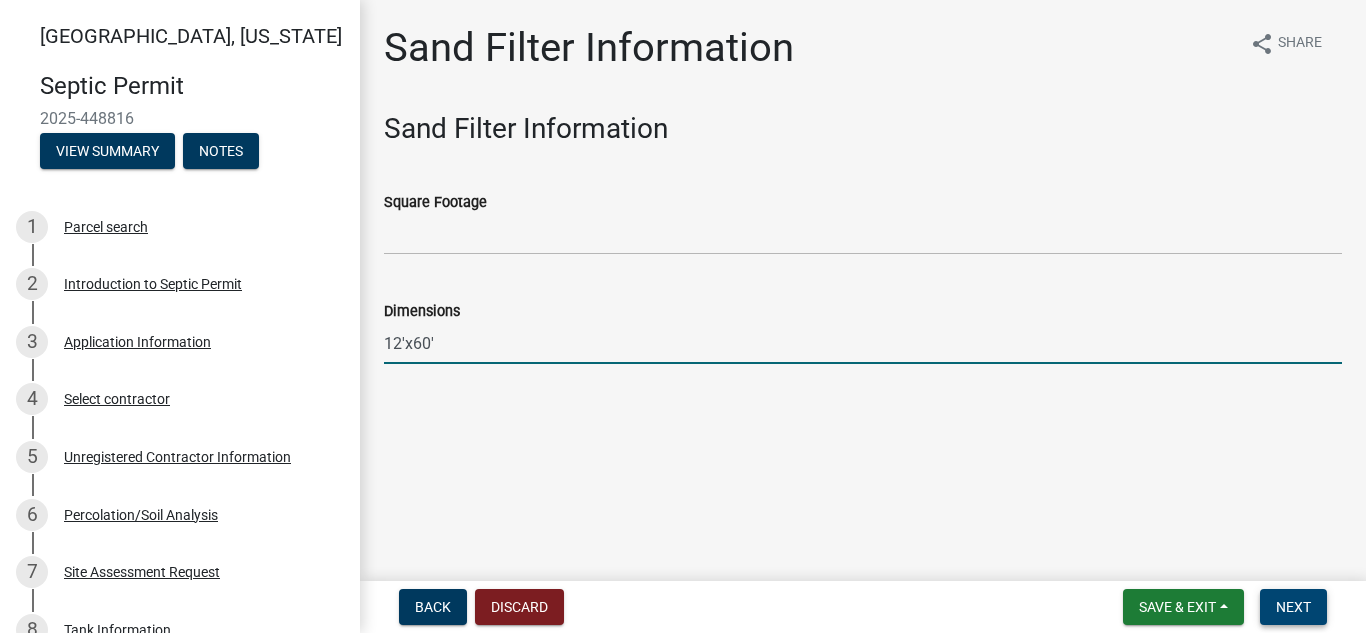 type on "12'x60'" 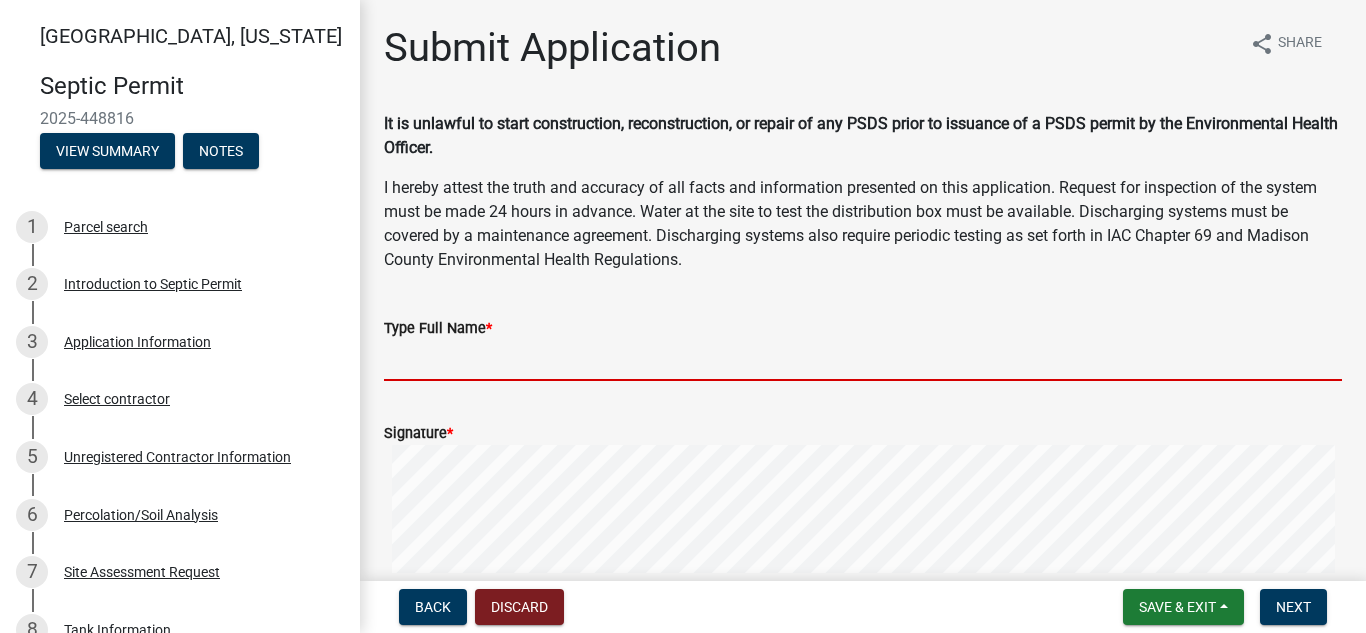 click on "Type Full Name  *" at bounding box center [863, 360] 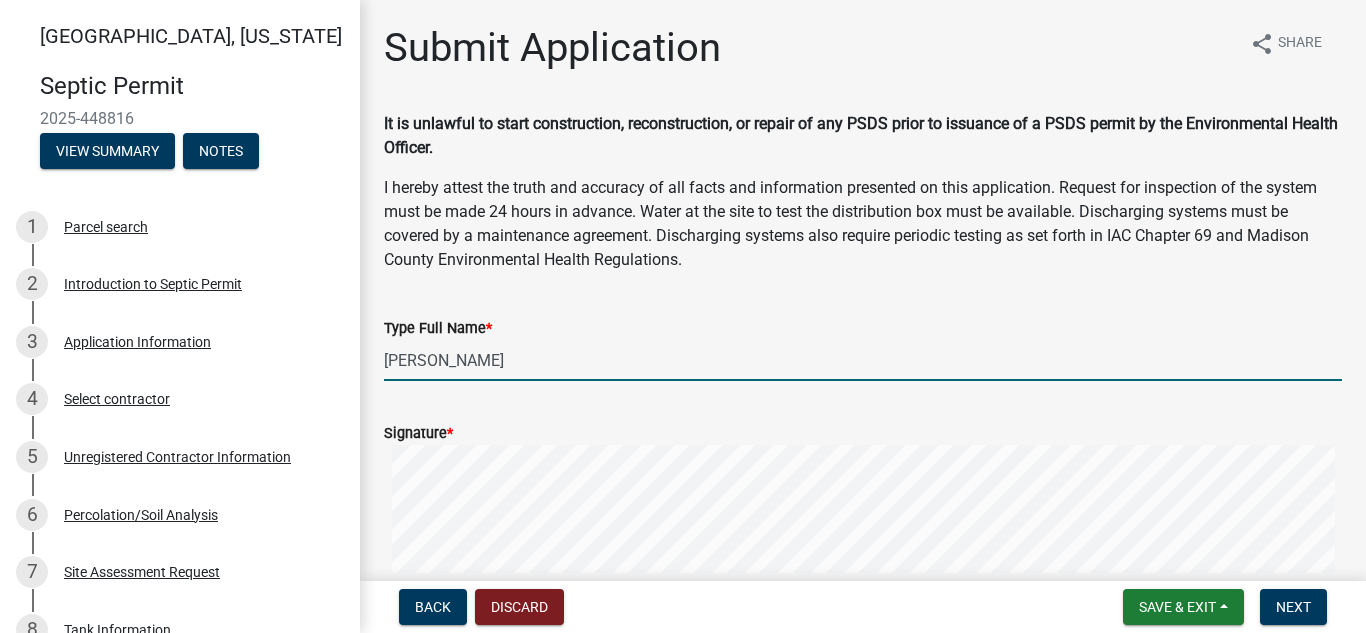 type on "[PERSON_NAME]" 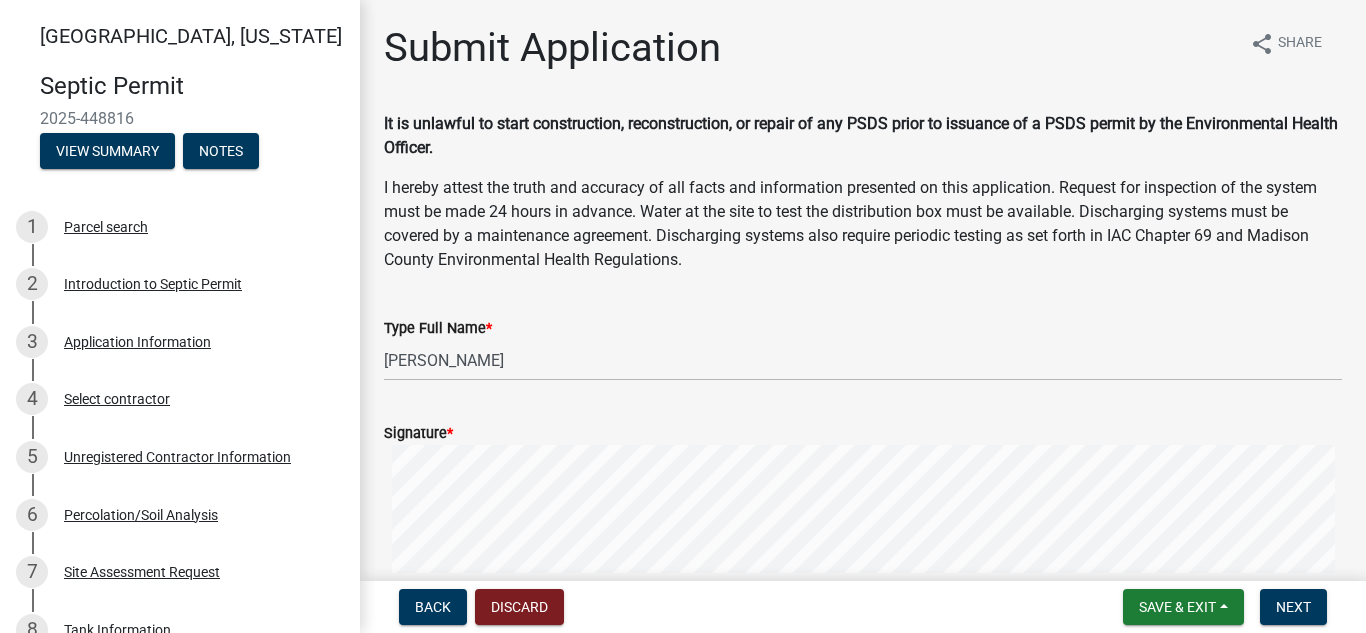 click on "Signature  *  Clear" 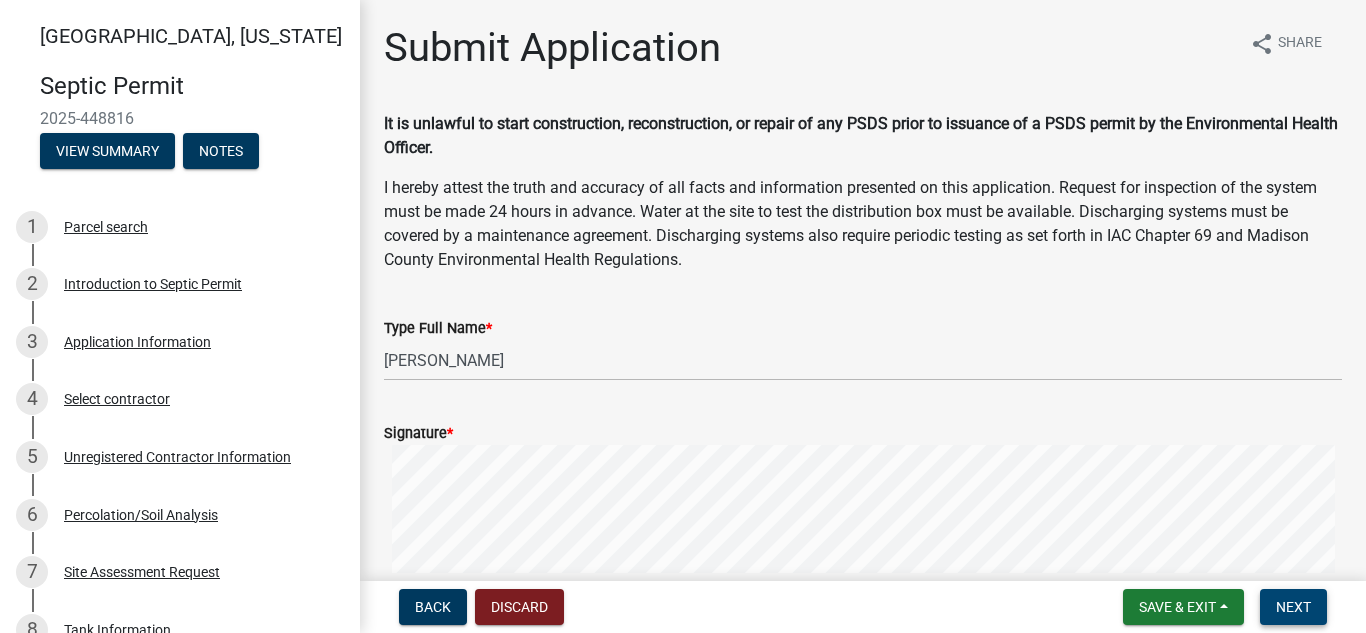 click on "Next" at bounding box center (1293, 607) 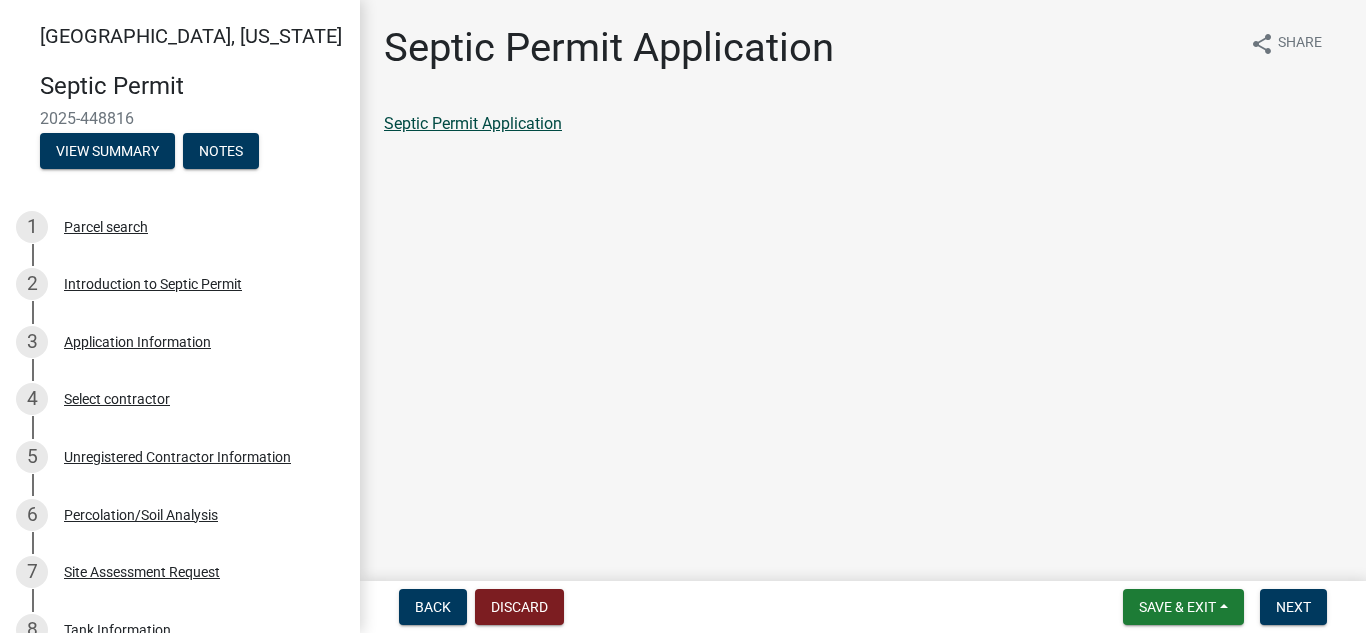 click on "Septic Permit Application" 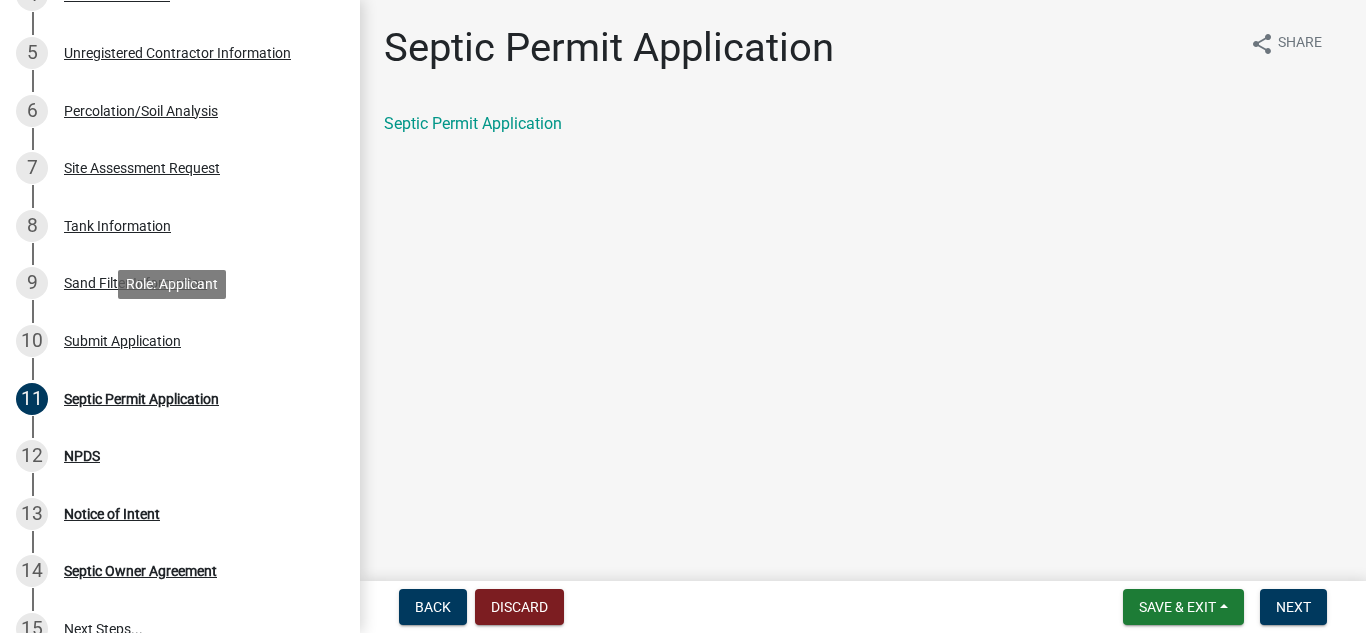 scroll, scrollTop: 405, scrollLeft: 0, axis: vertical 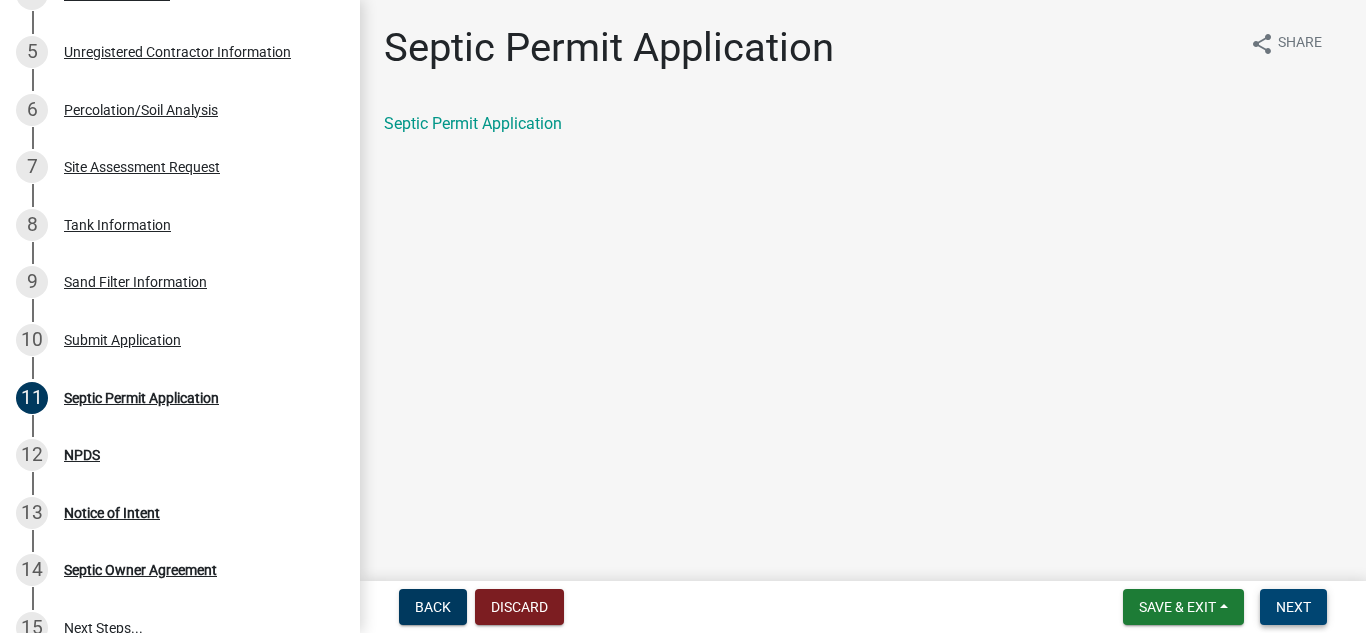 click on "Next" at bounding box center (1293, 607) 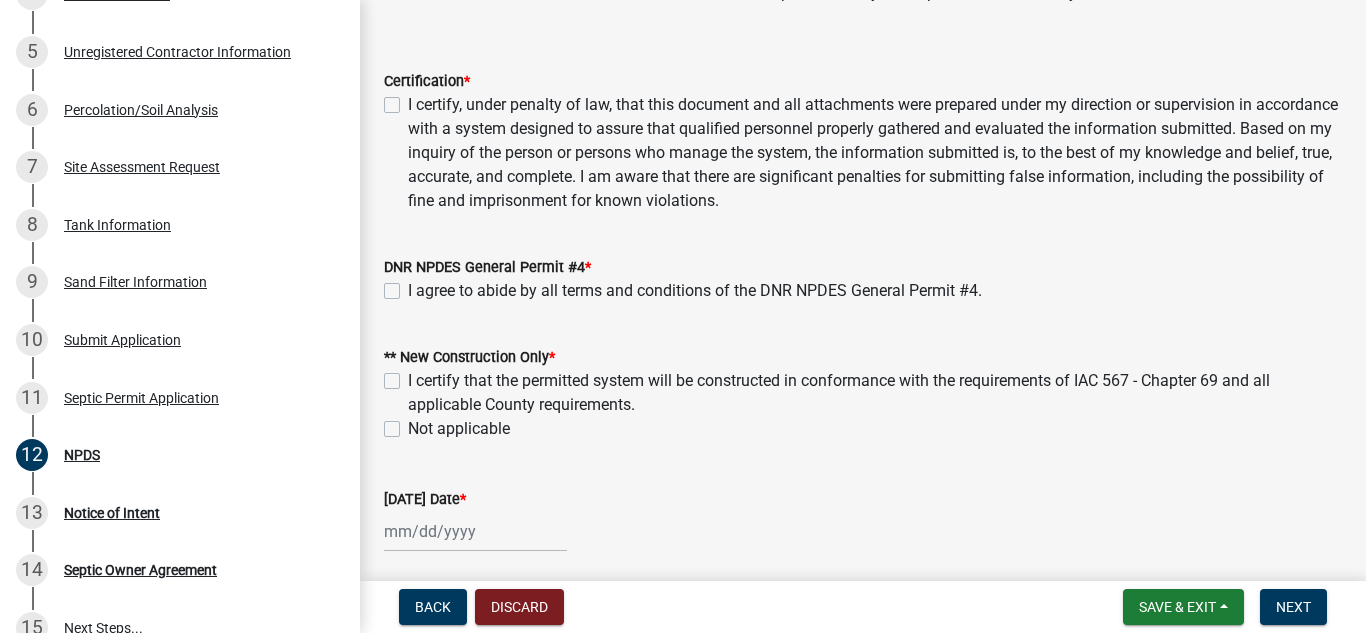 scroll, scrollTop: 148, scrollLeft: 0, axis: vertical 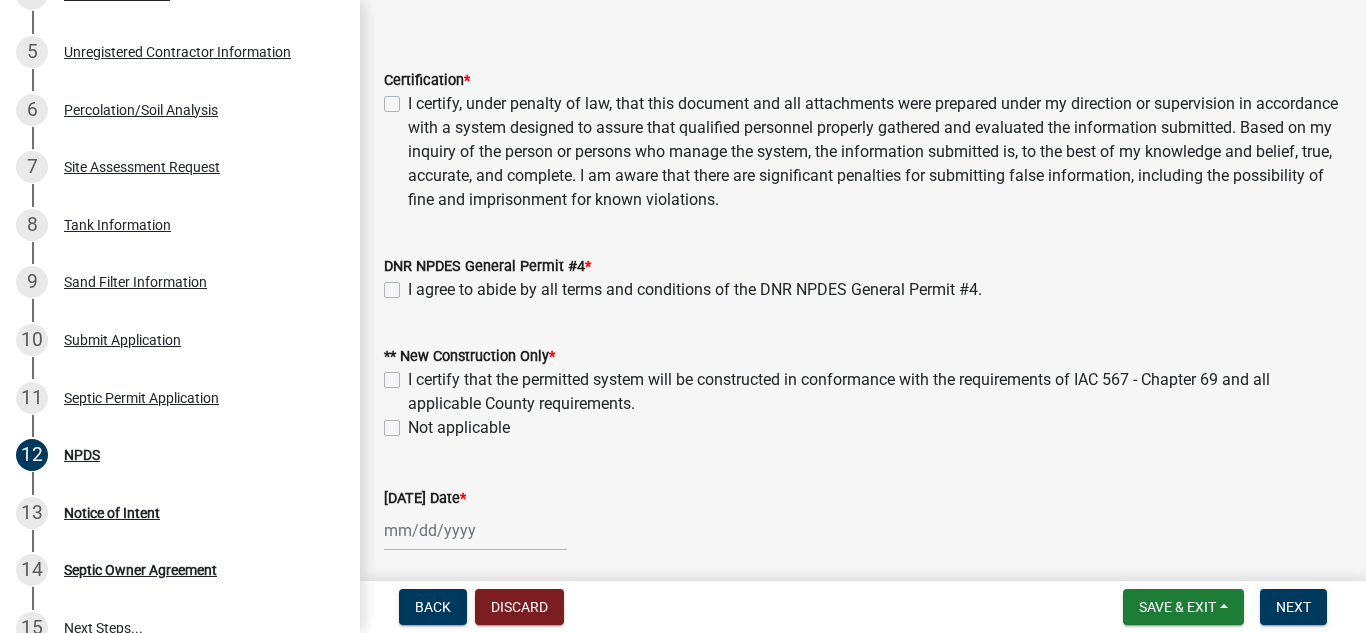 click on "I certify that the permitted system will be constructed in conformance with the requirements of IAC 567 - Chapter 69 and all applicable County requirements." 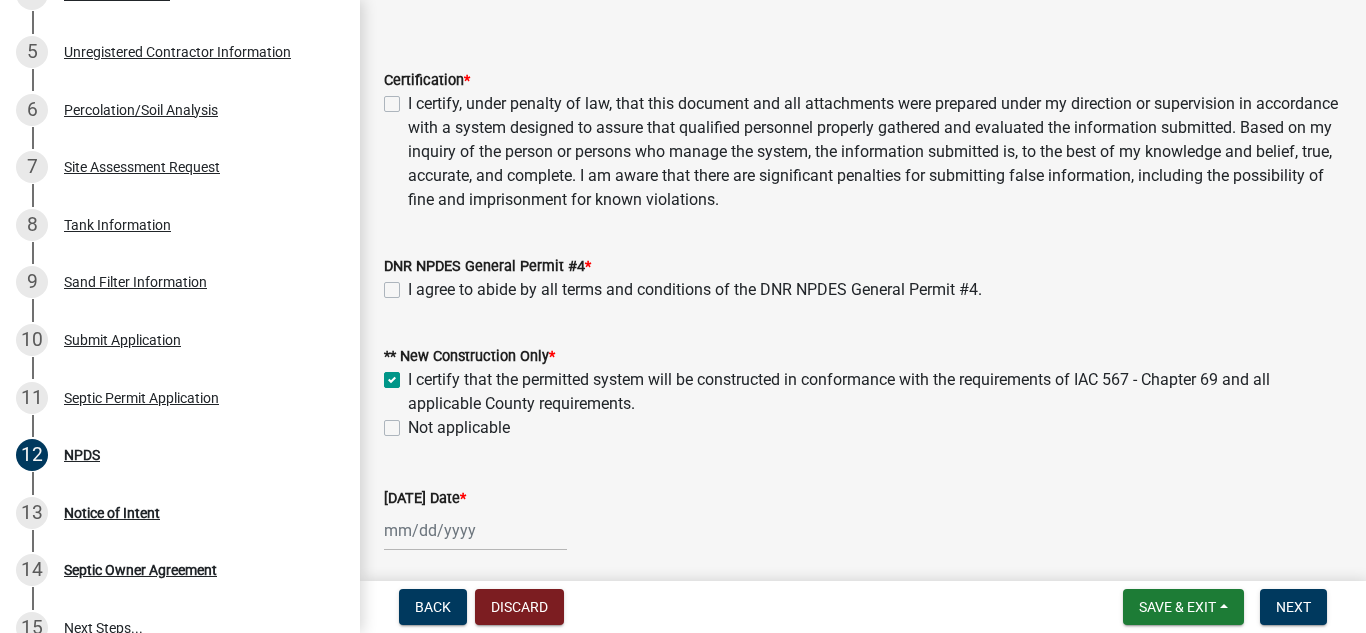 checkbox on "true" 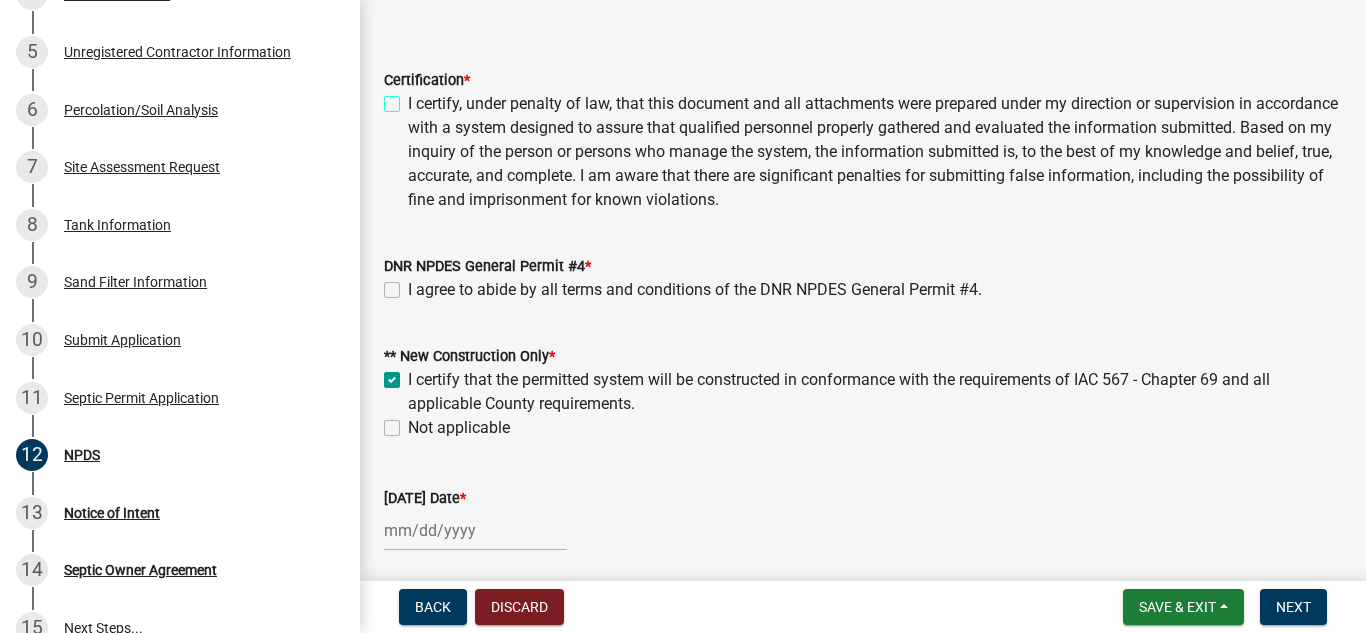 click on "I certify, under penalty of law, that this document and all attachments were prepared under my direction or supervision in accordance with a system designed to assure that qualified personnel properly gathered and evaluated the information submitted. Based on my inquiry of the person or persons who manage the system, the information submitted is, to the best of my knowledge and belief, true, accurate, and complete. I am aware that there are significant penalties for submitting false information, including the possibility of fine and imprisonment for known violations." at bounding box center (414, 98) 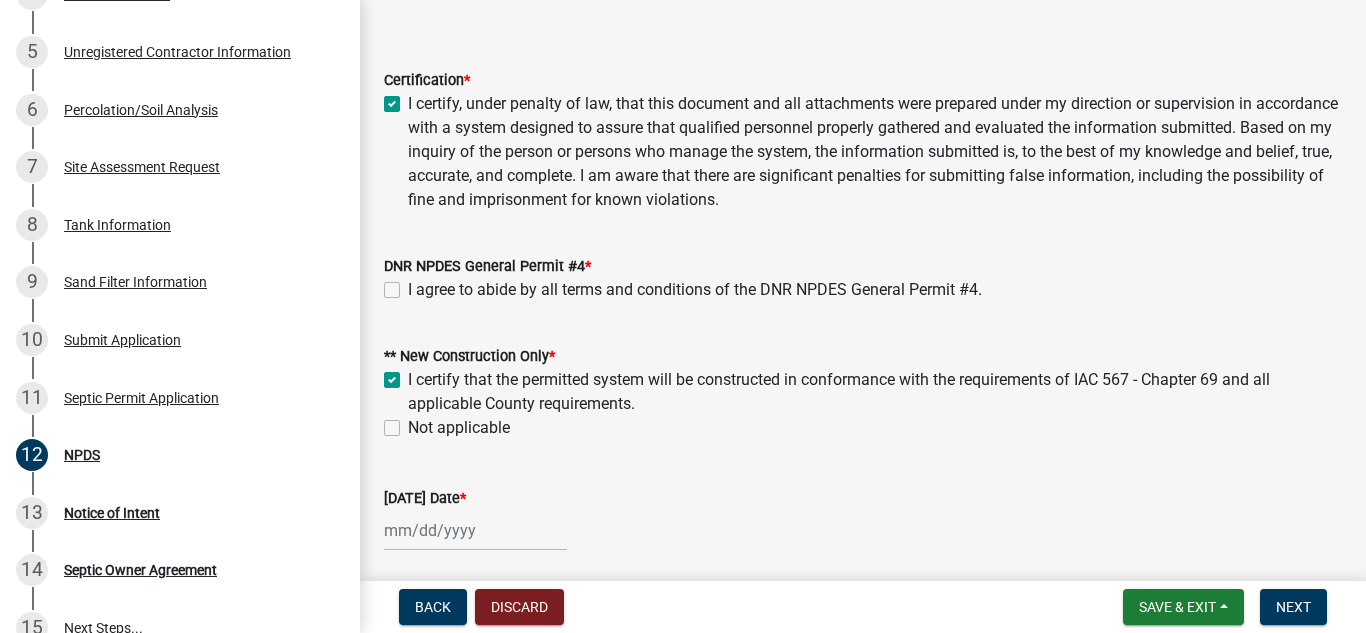 checkbox on "true" 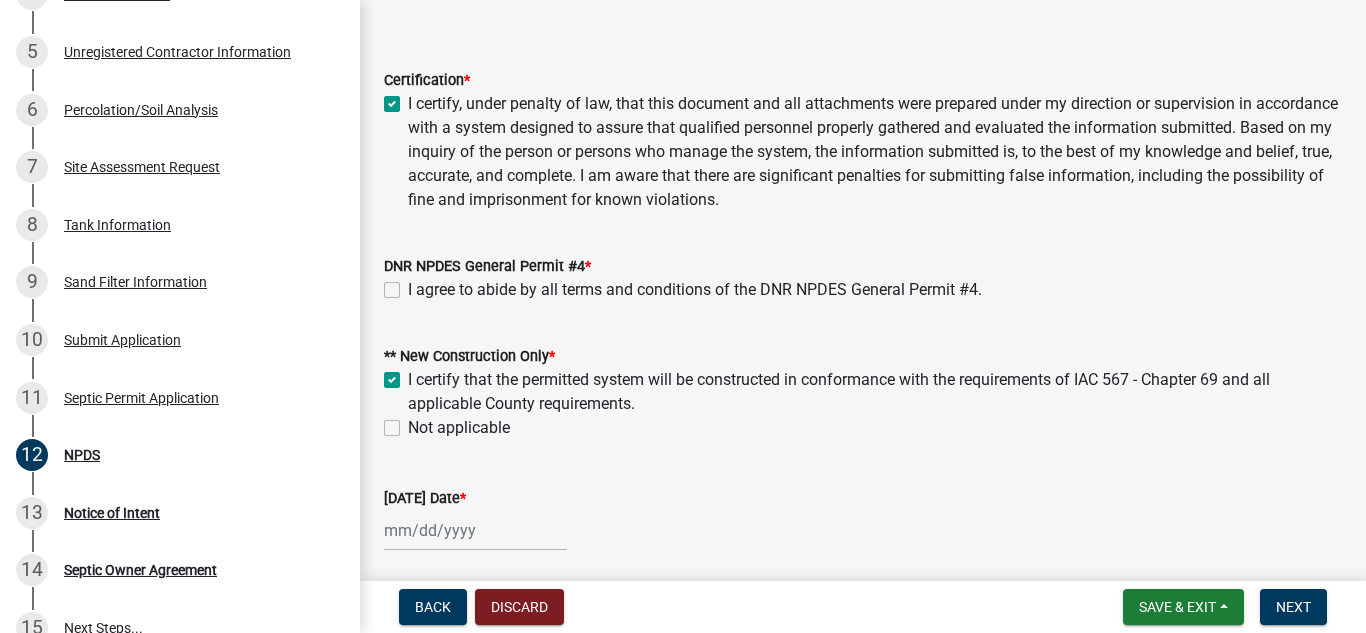 click on "I agree to abide by all terms and conditions of the DNR NPDES General Permit #4." 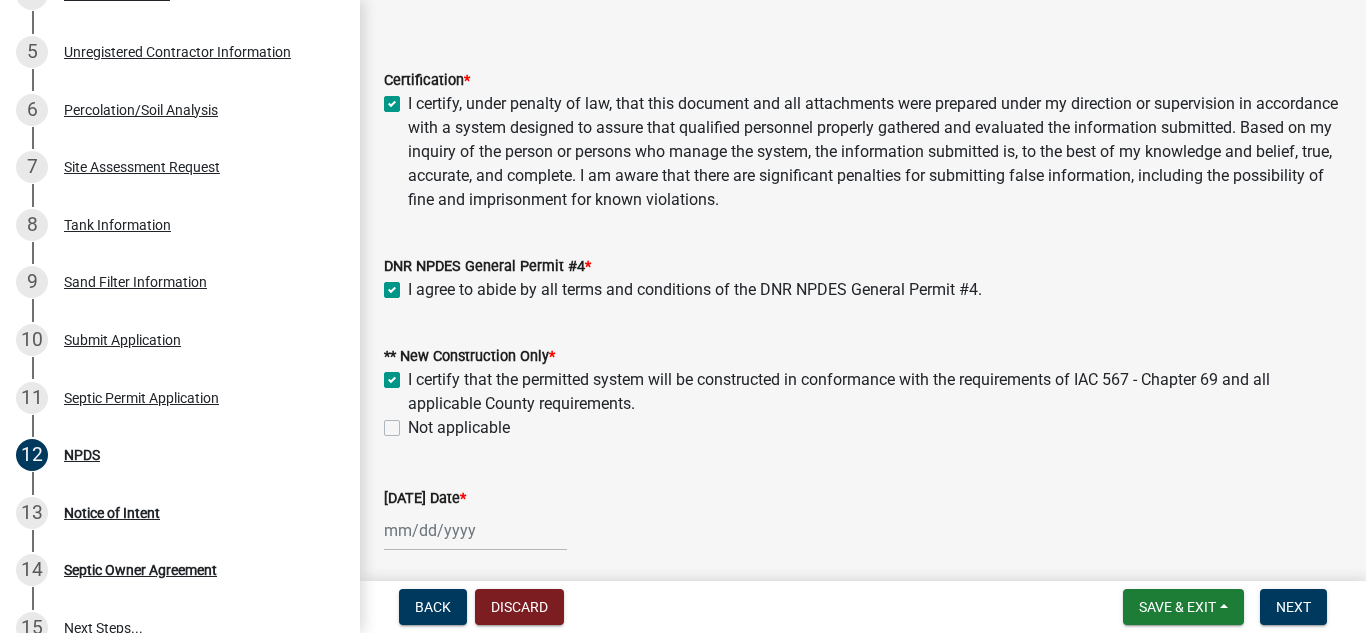 checkbox on "true" 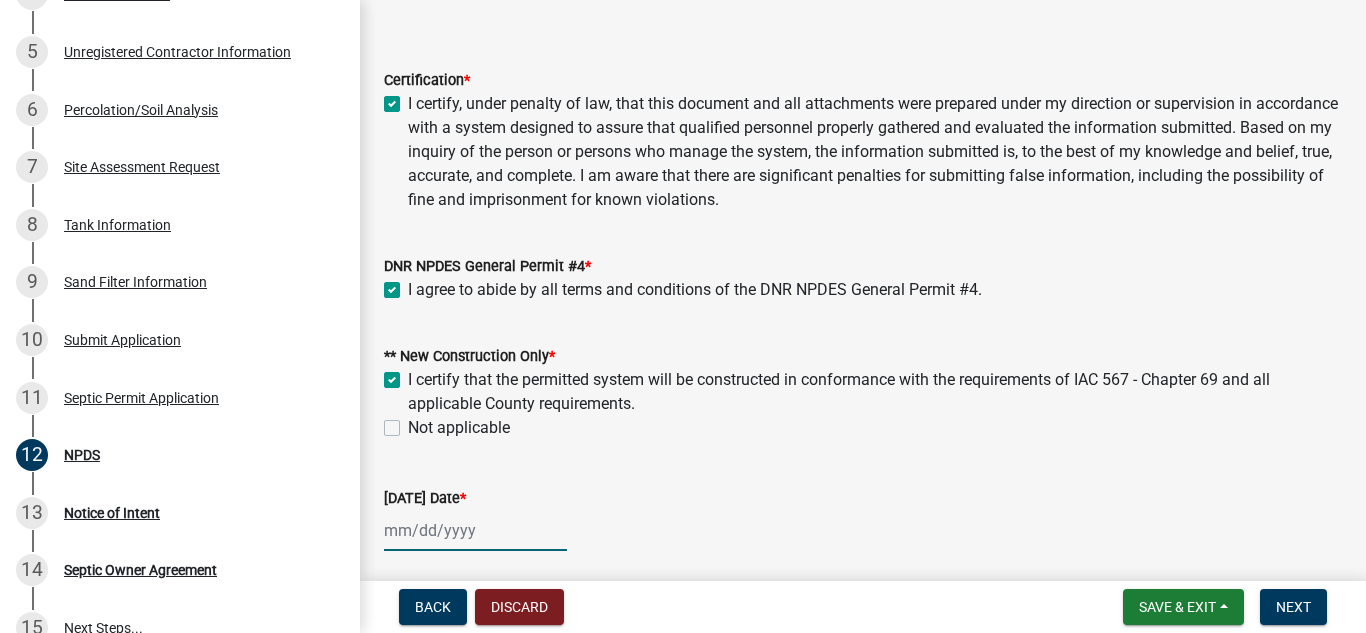 click 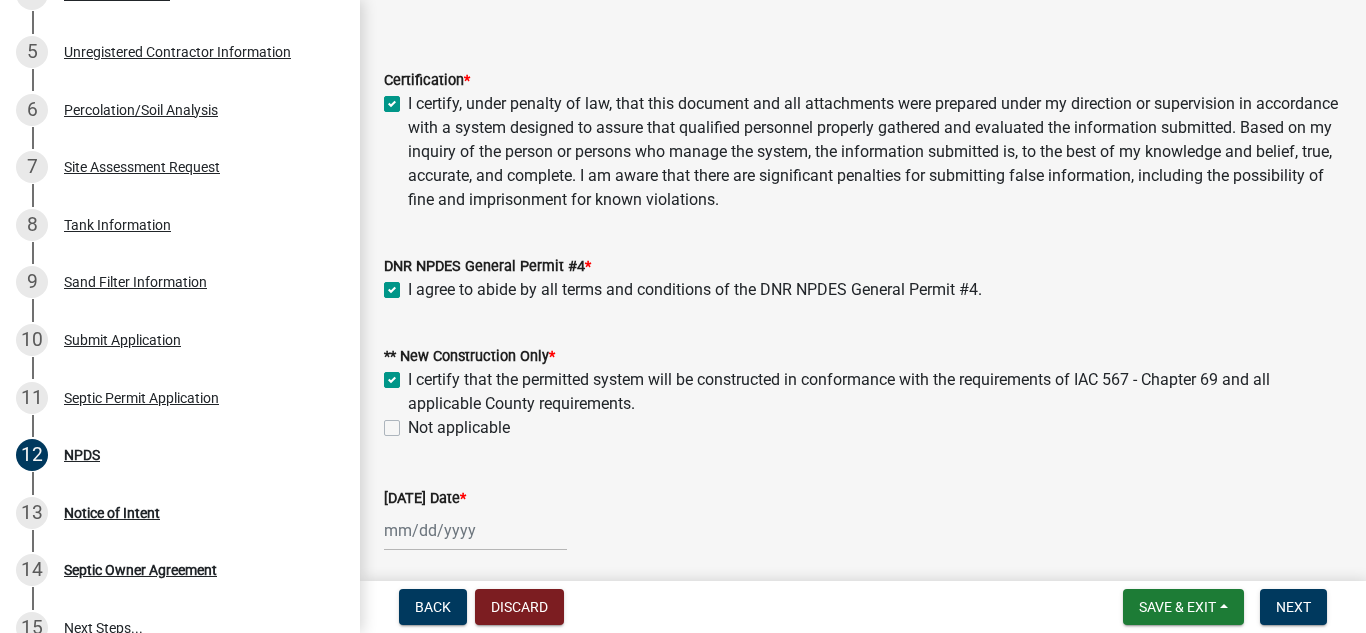 select on "7" 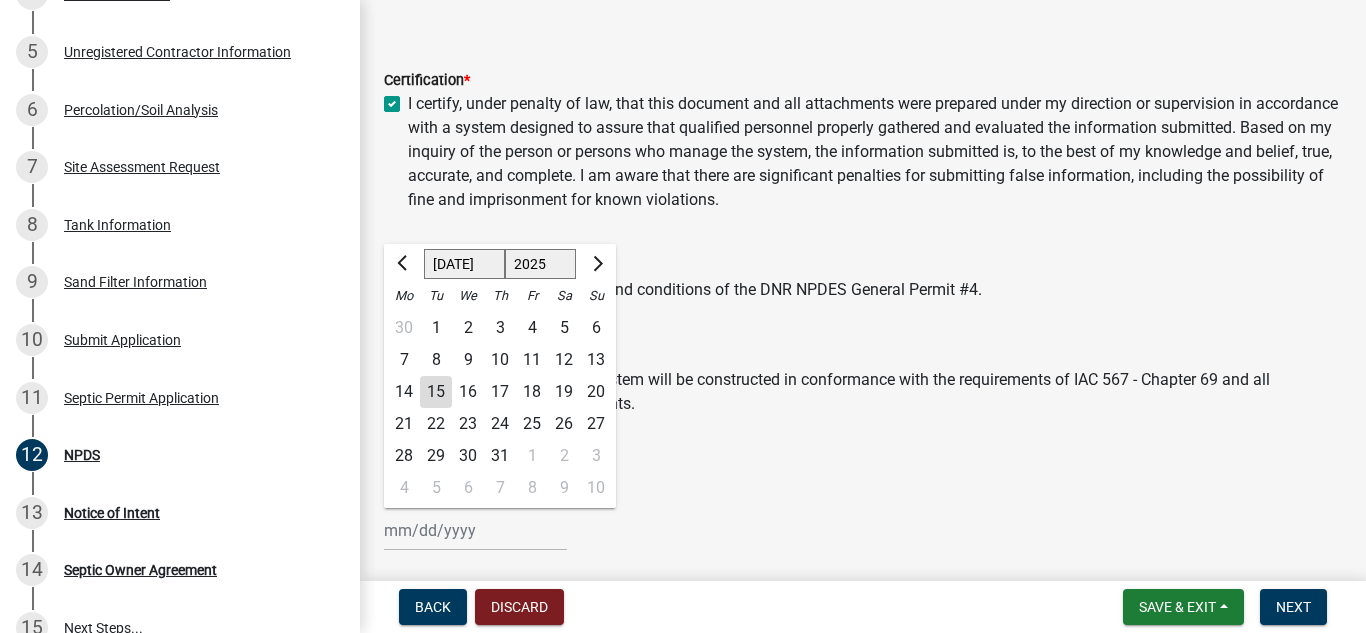 click on "15" 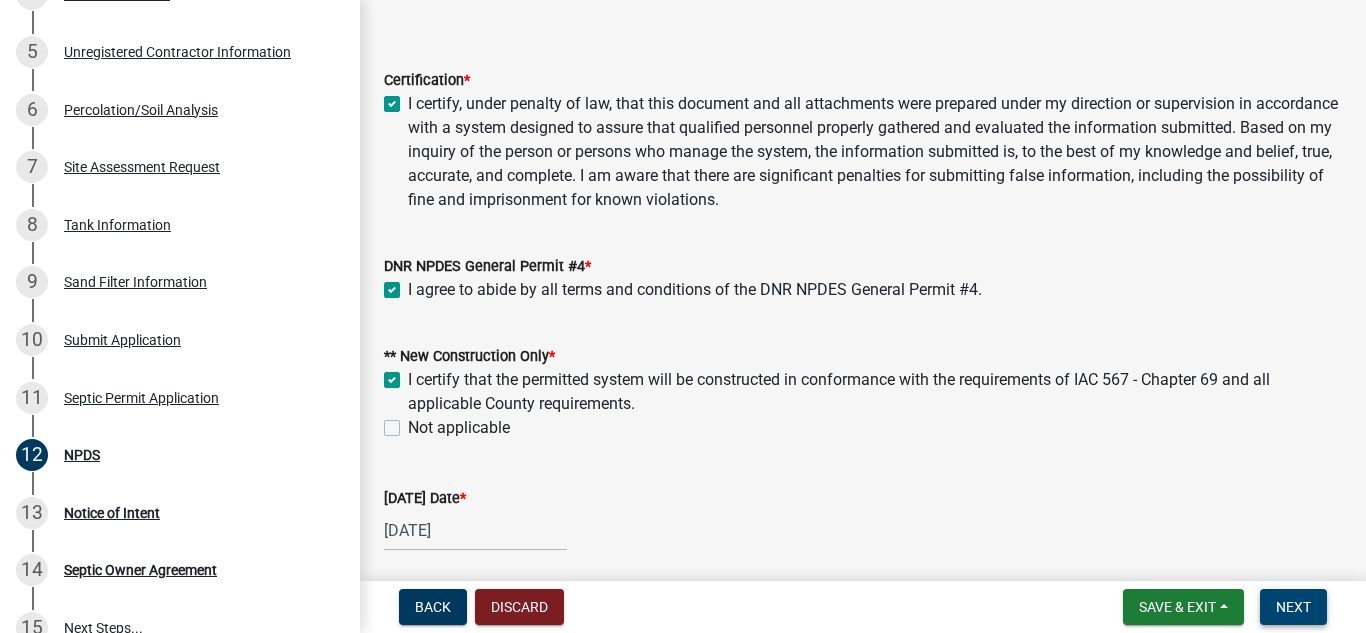 click on "Next" at bounding box center (1293, 607) 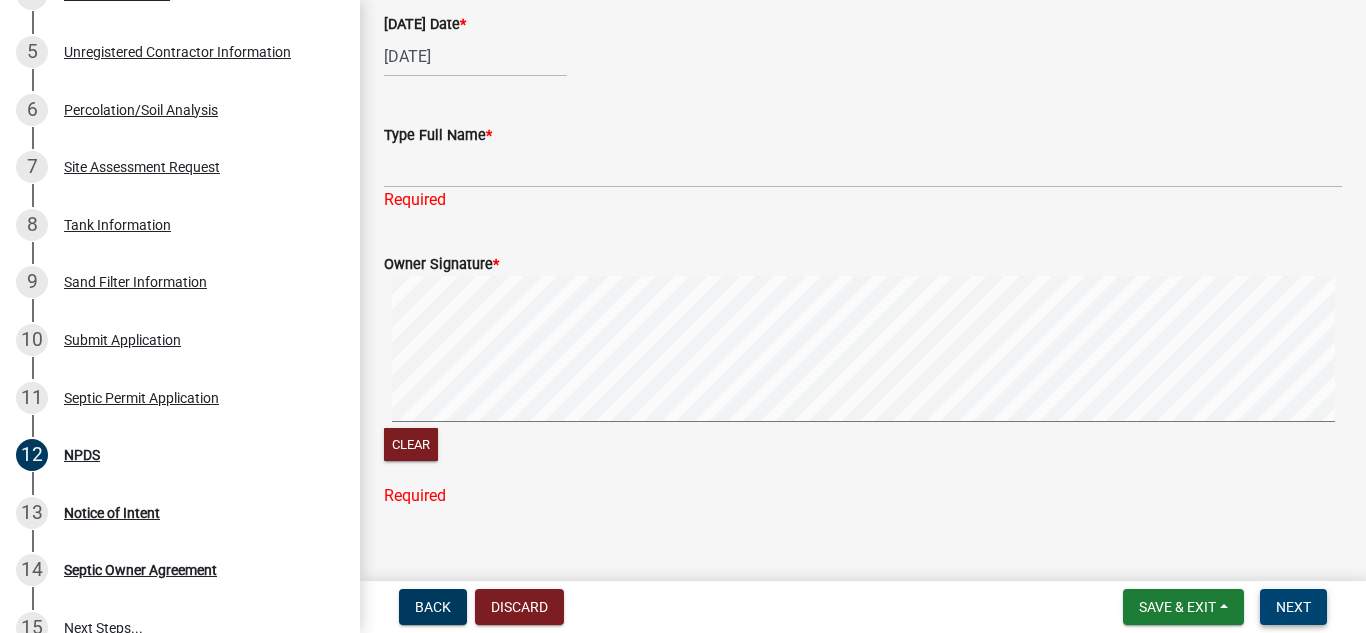 scroll, scrollTop: 651, scrollLeft: 0, axis: vertical 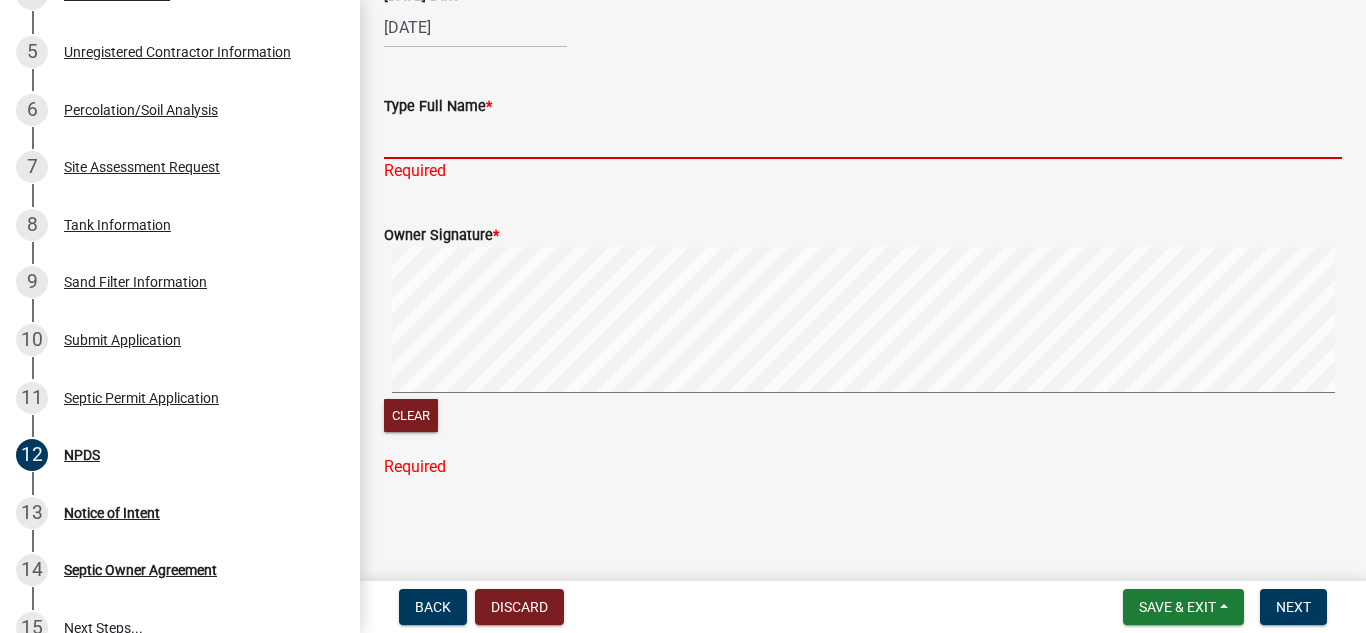 click on "Type Full Name  *" at bounding box center (863, 138) 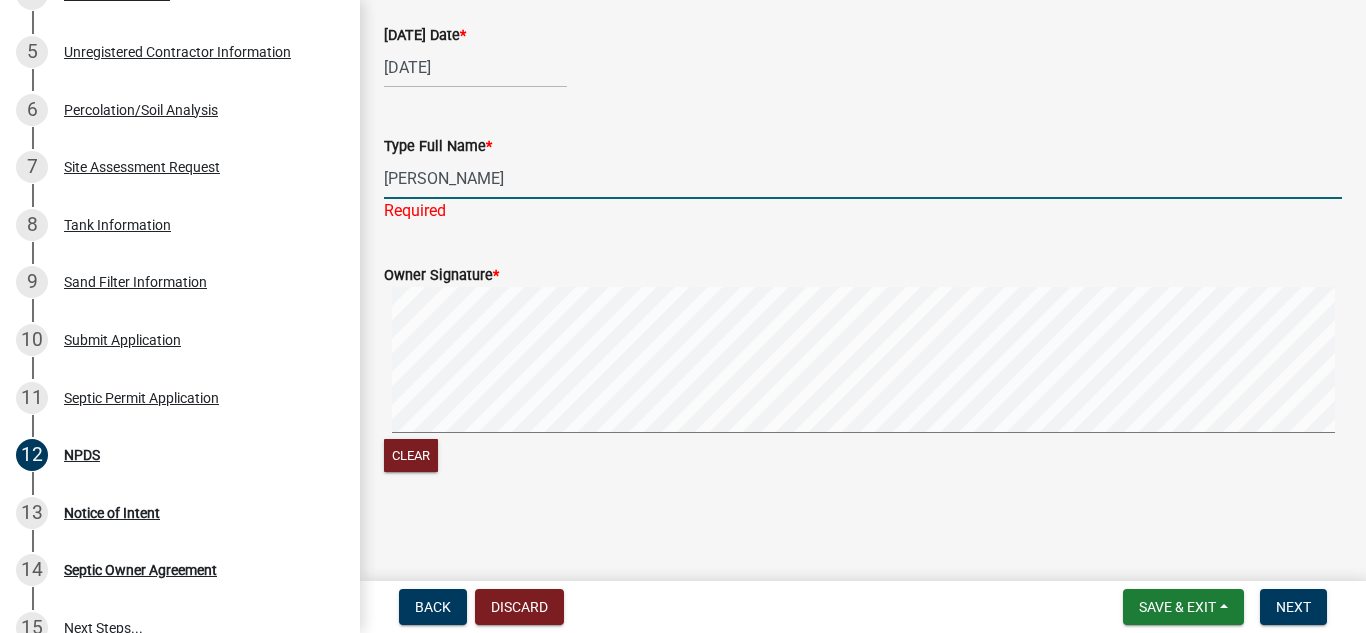 scroll, scrollTop: 611, scrollLeft: 0, axis: vertical 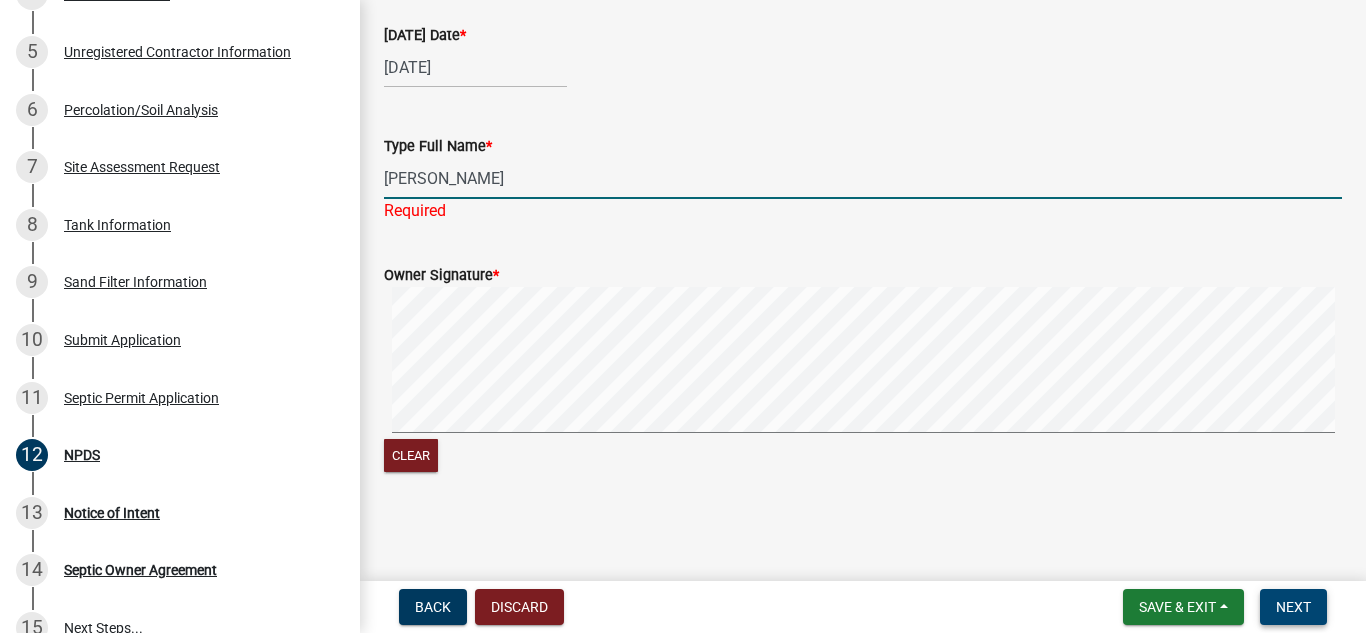 type on "[PERSON_NAME]" 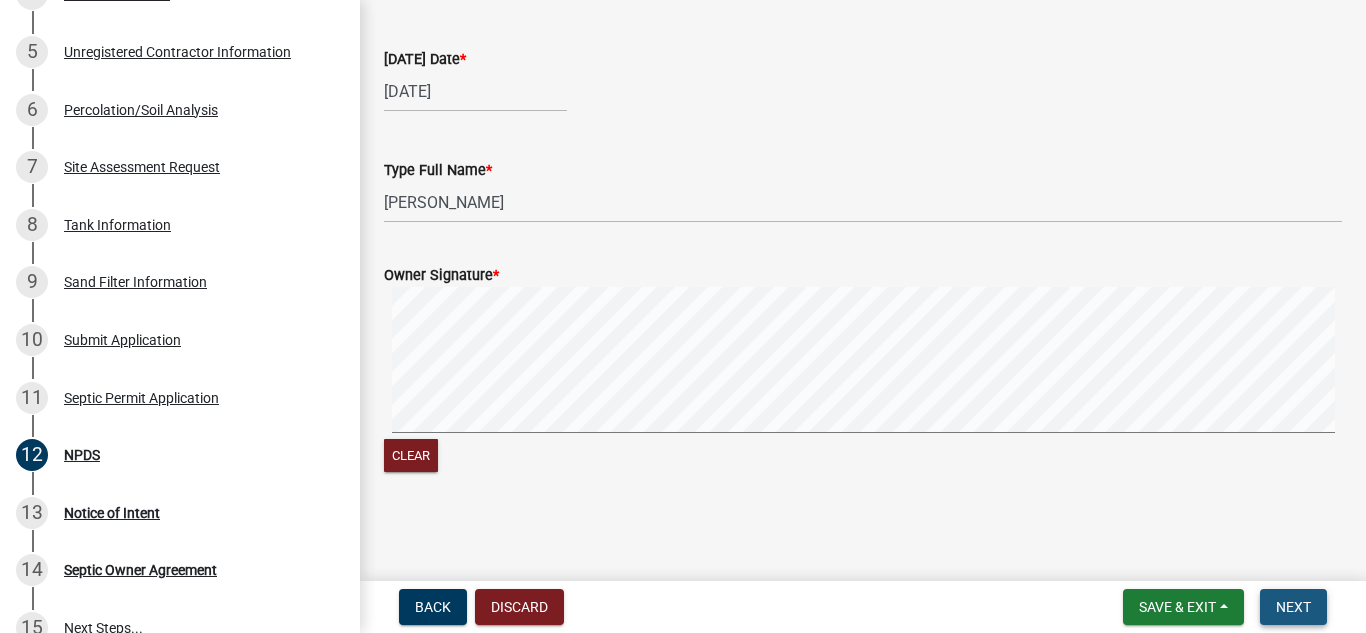 click on "Next" at bounding box center (1293, 607) 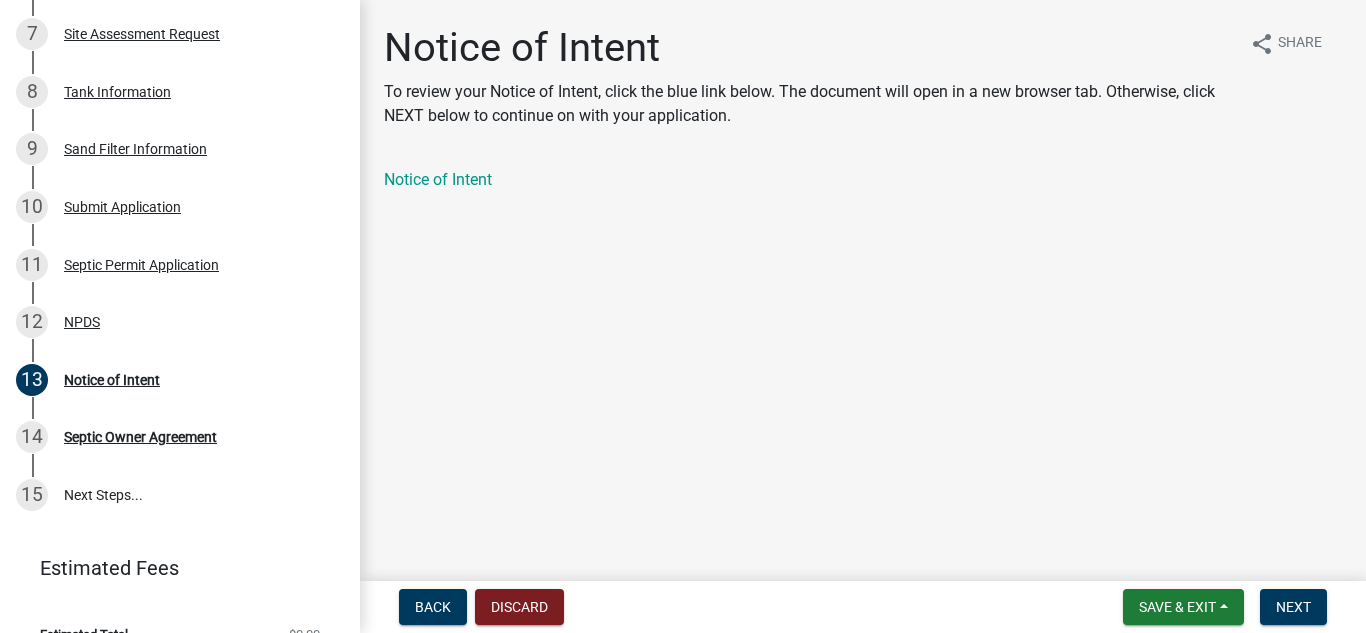 scroll, scrollTop: 570, scrollLeft: 0, axis: vertical 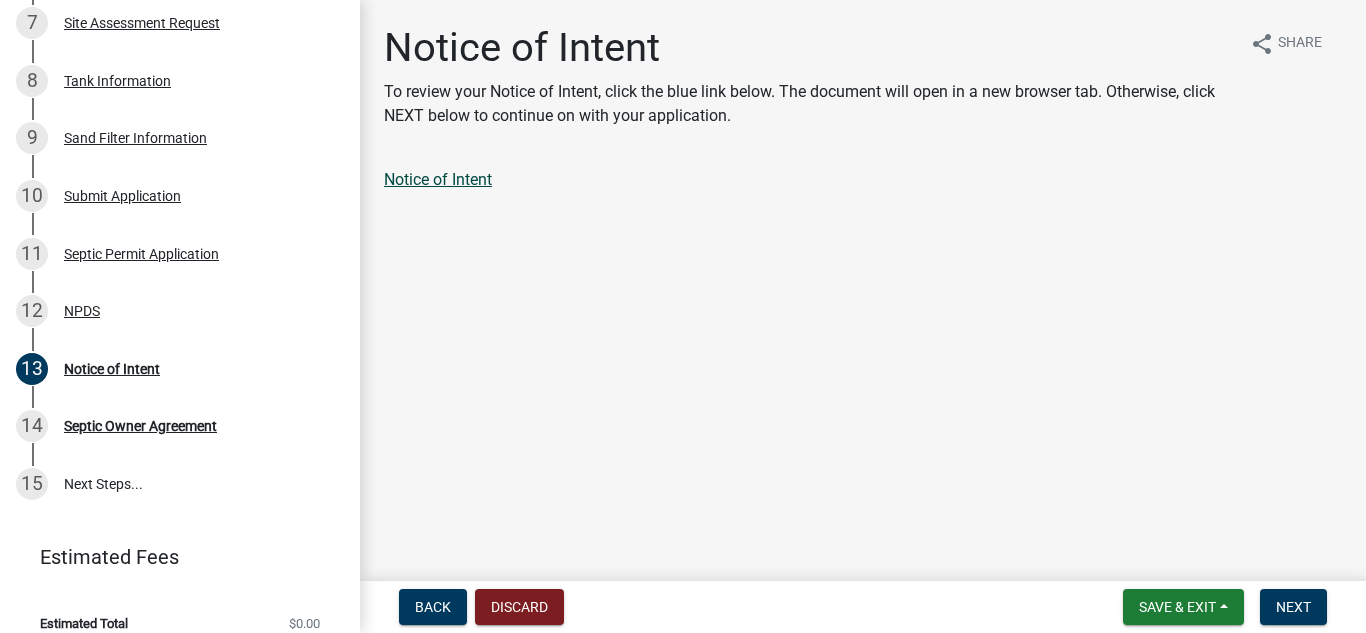 click on "Notice of Intent" 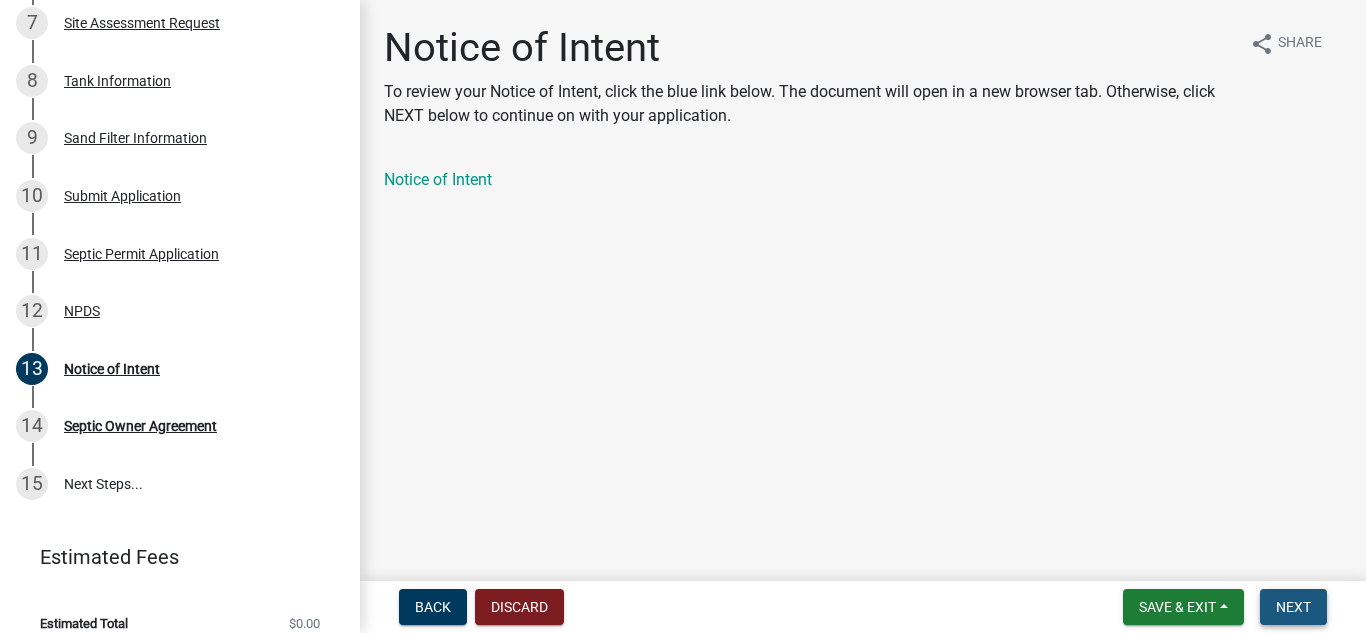 click on "Next" at bounding box center [1293, 607] 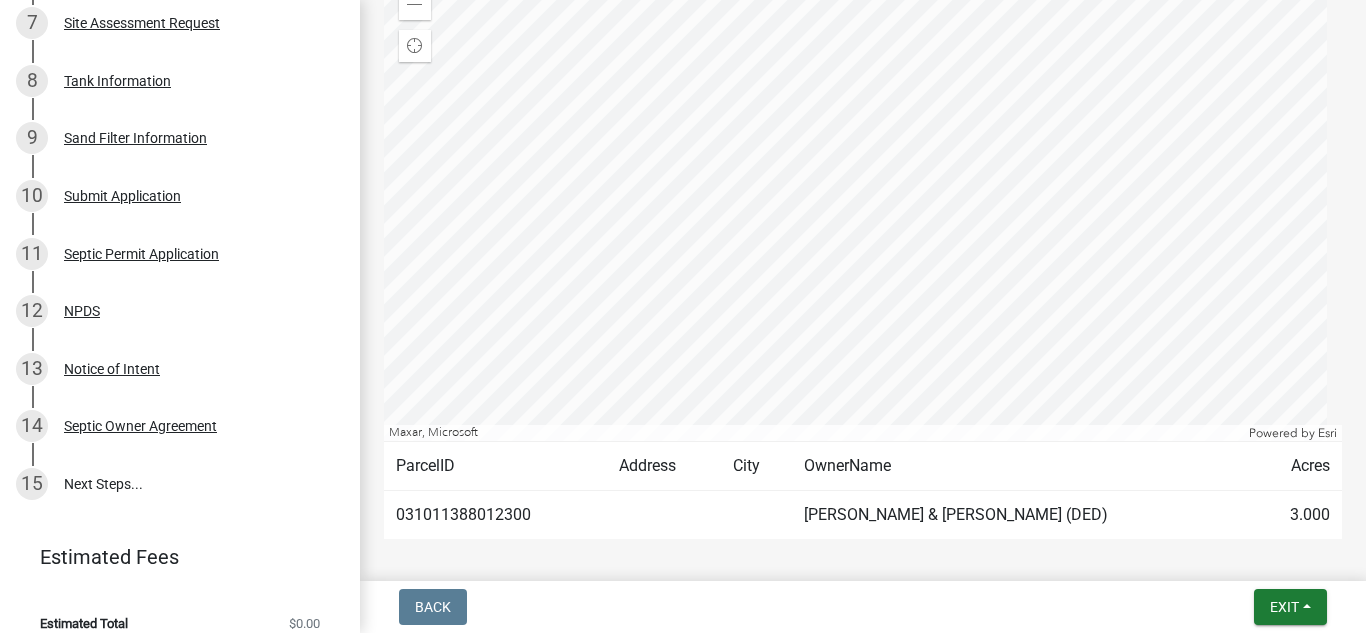 scroll, scrollTop: 488, scrollLeft: 0, axis: vertical 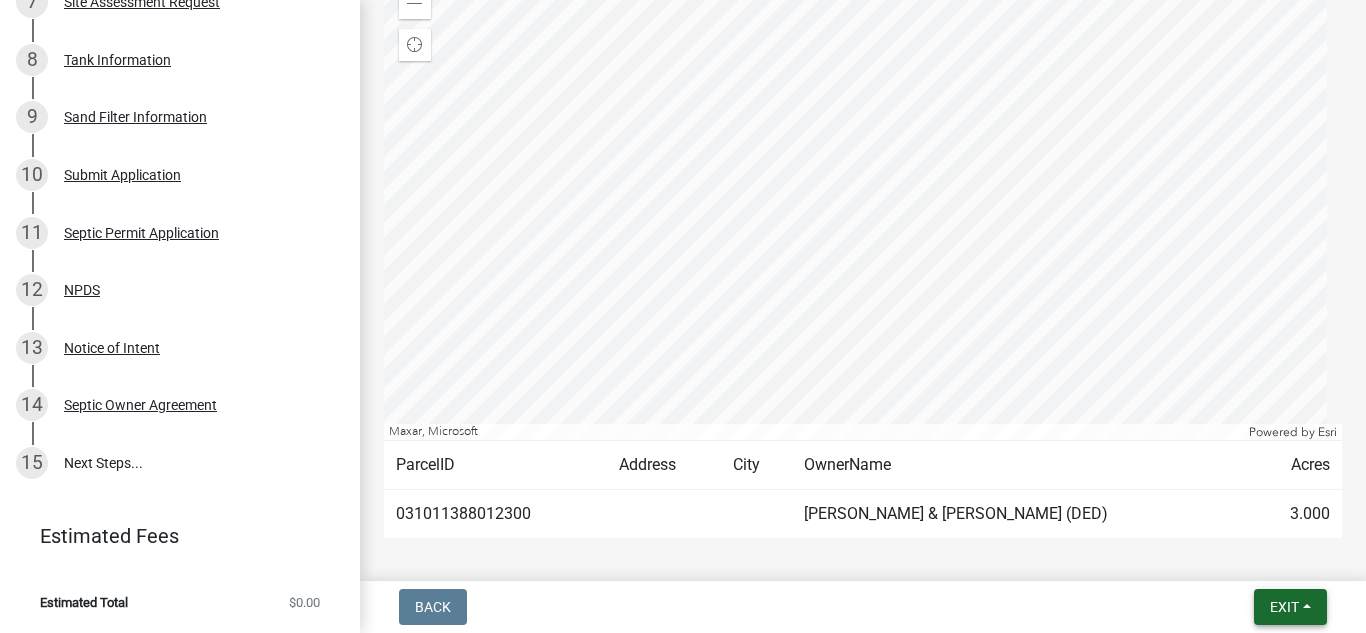 click on "Exit" at bounding box center (1284, 607) 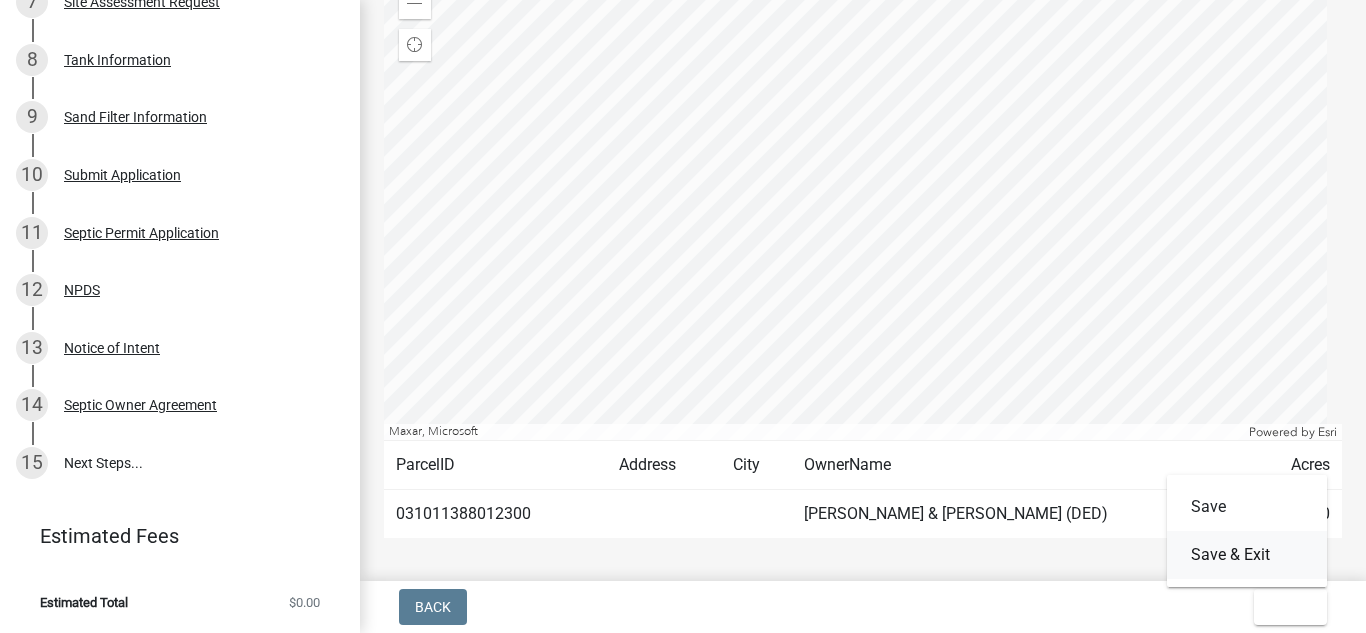 click on "Save & Exit" at bounding box center [1247, 555] 